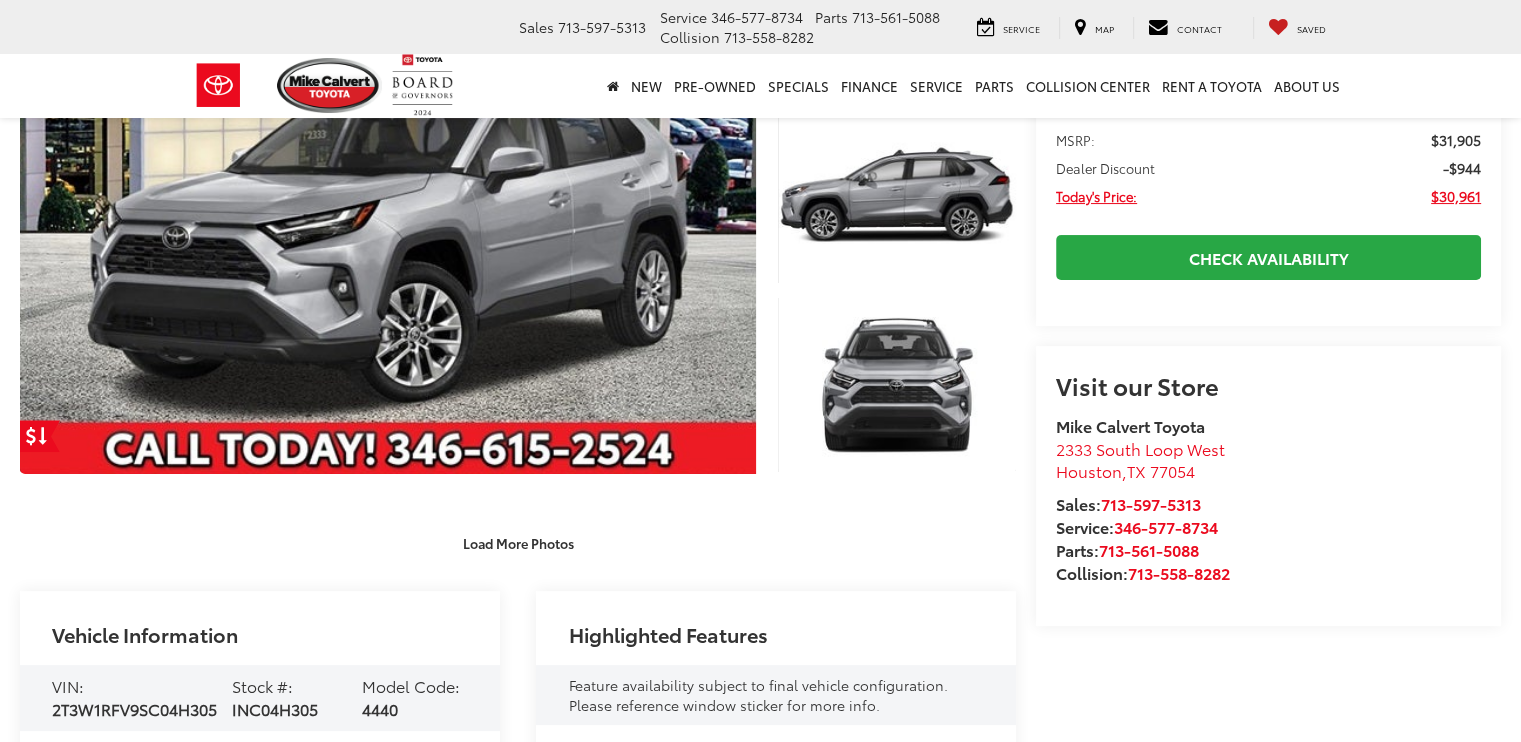 scroll, scrollTop: 300, scrollLeft: 0, axis: vertical 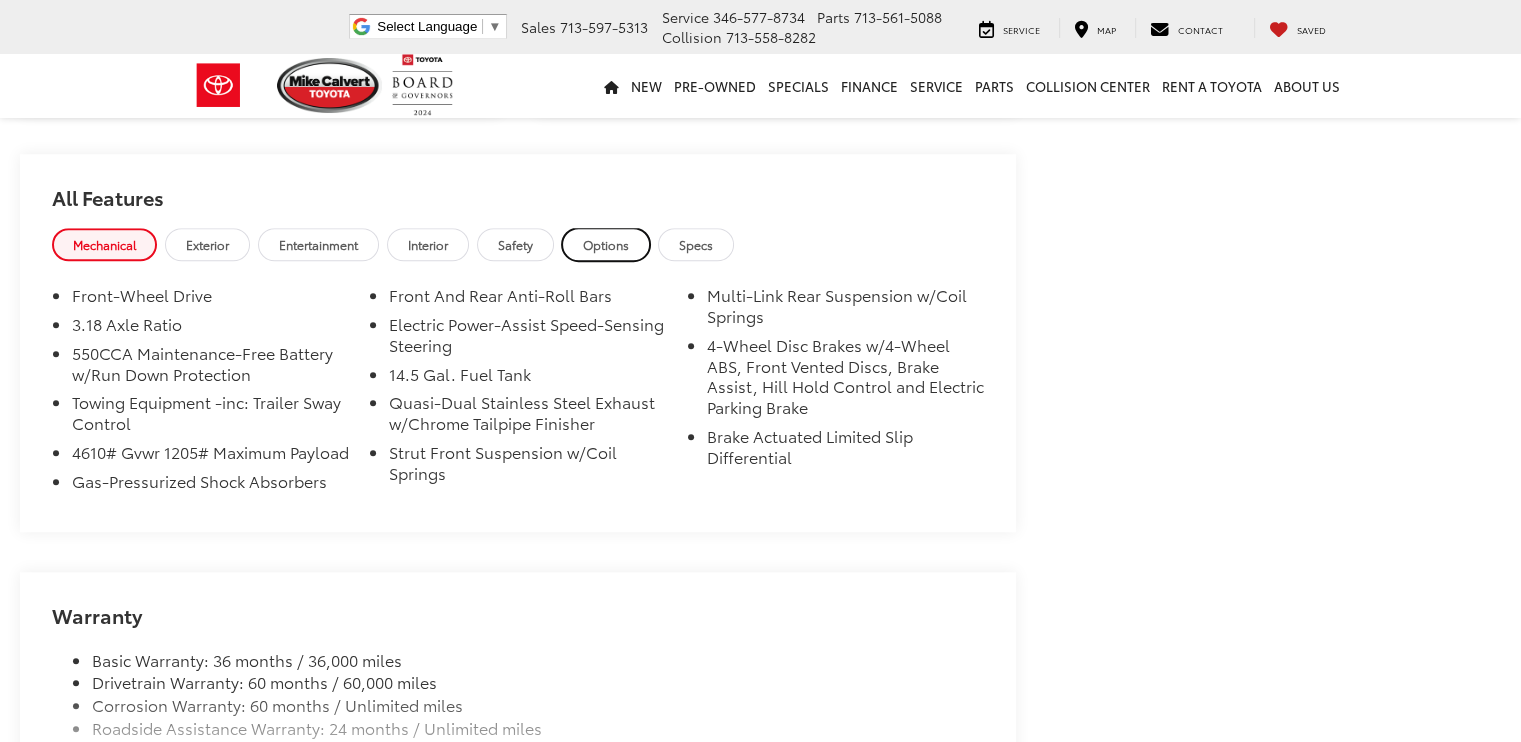 click on "Options" at bounding box center [606, 244] 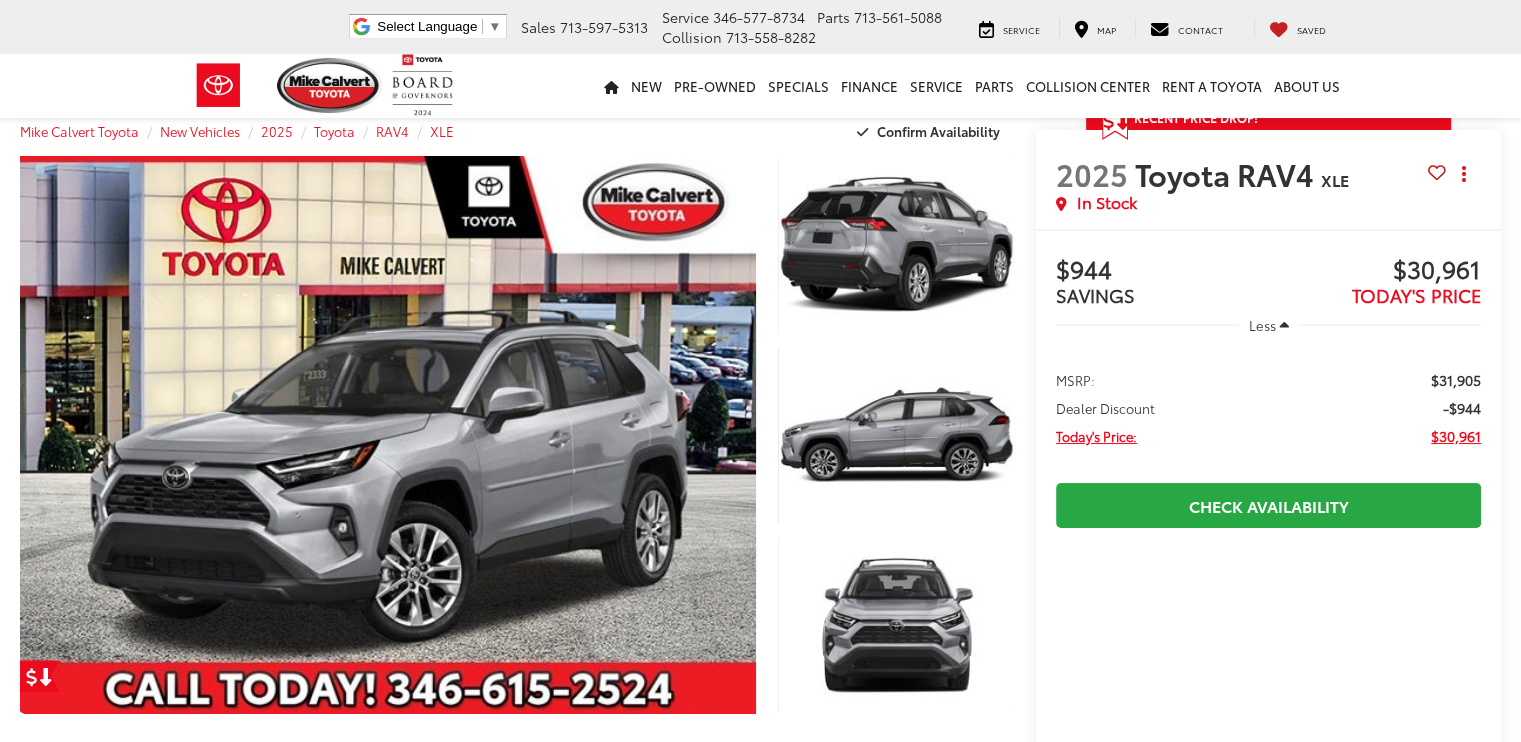 scroll, scrollTop: 0, scrollLeft: 0, axis: both 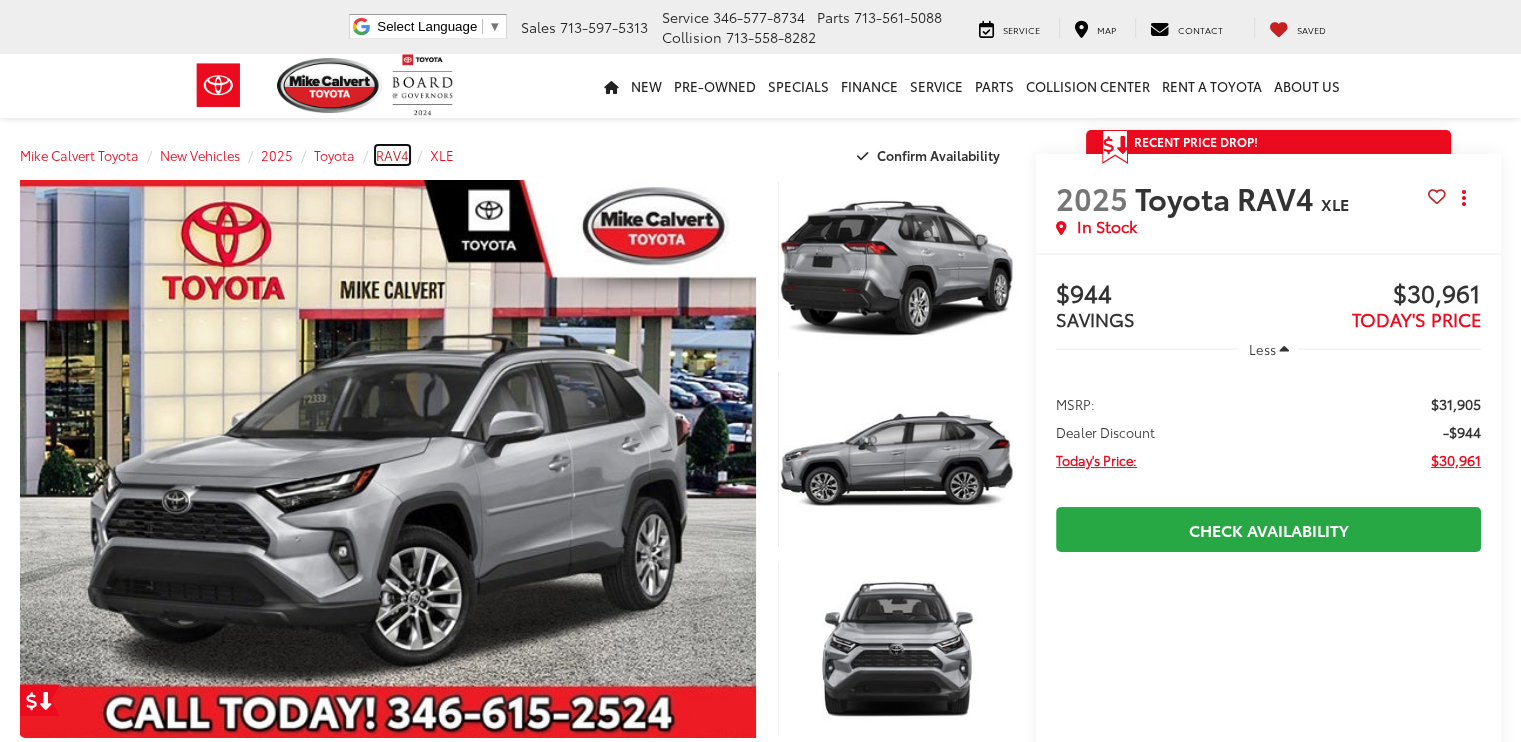 click on "RAV4" at bounding box center [392, 155] 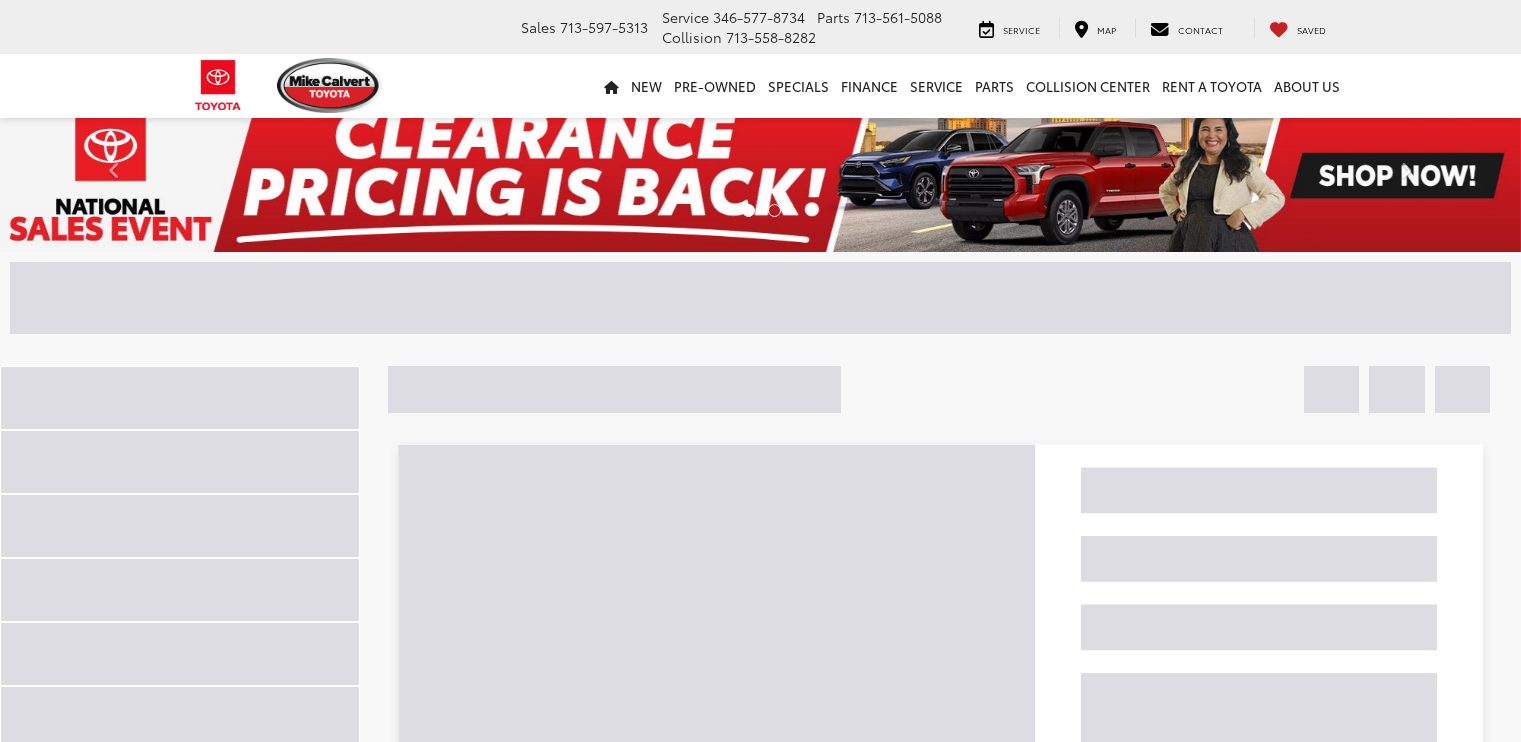 scroll, scrollTop: 0, scrollLeft: 0, axis: both 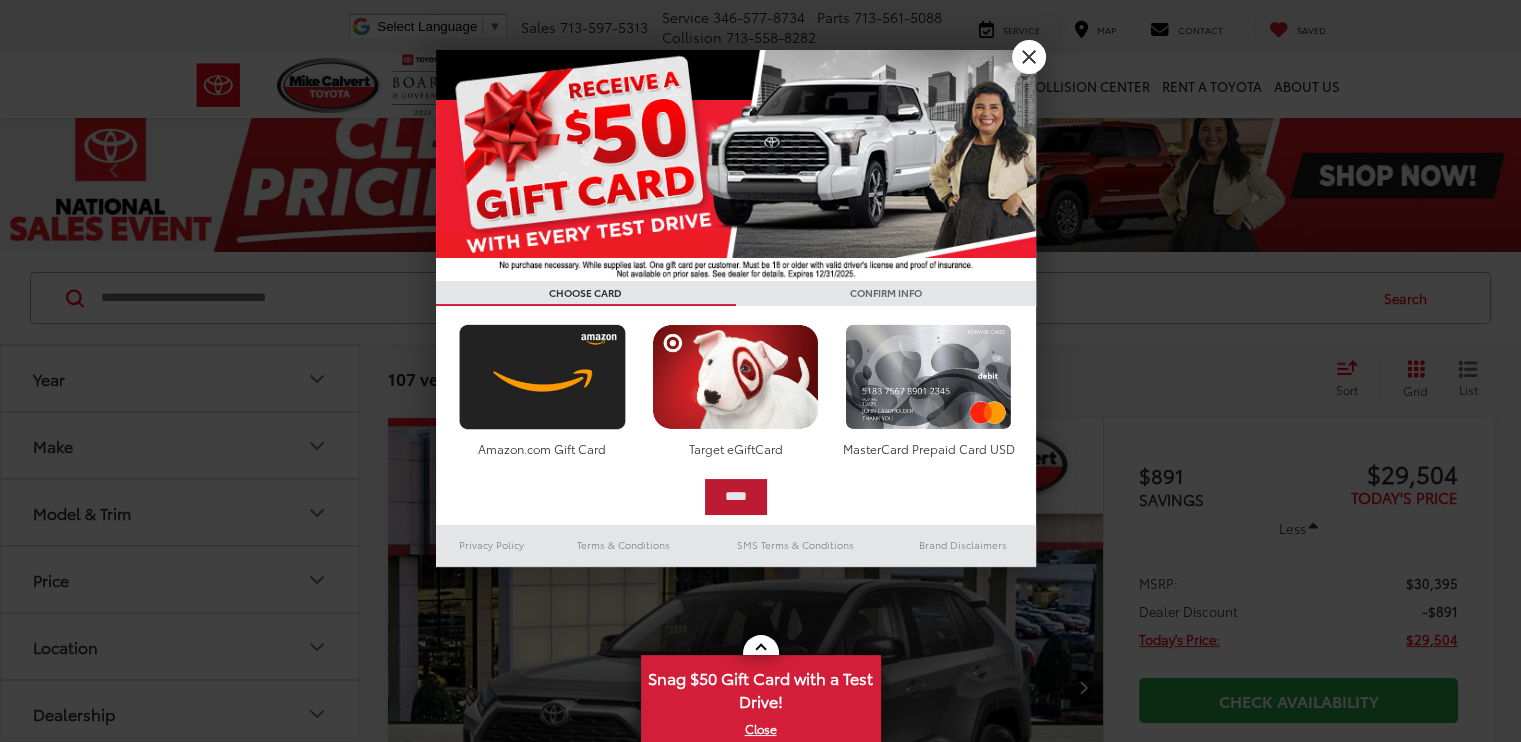 click at bounding box center (736, 165) 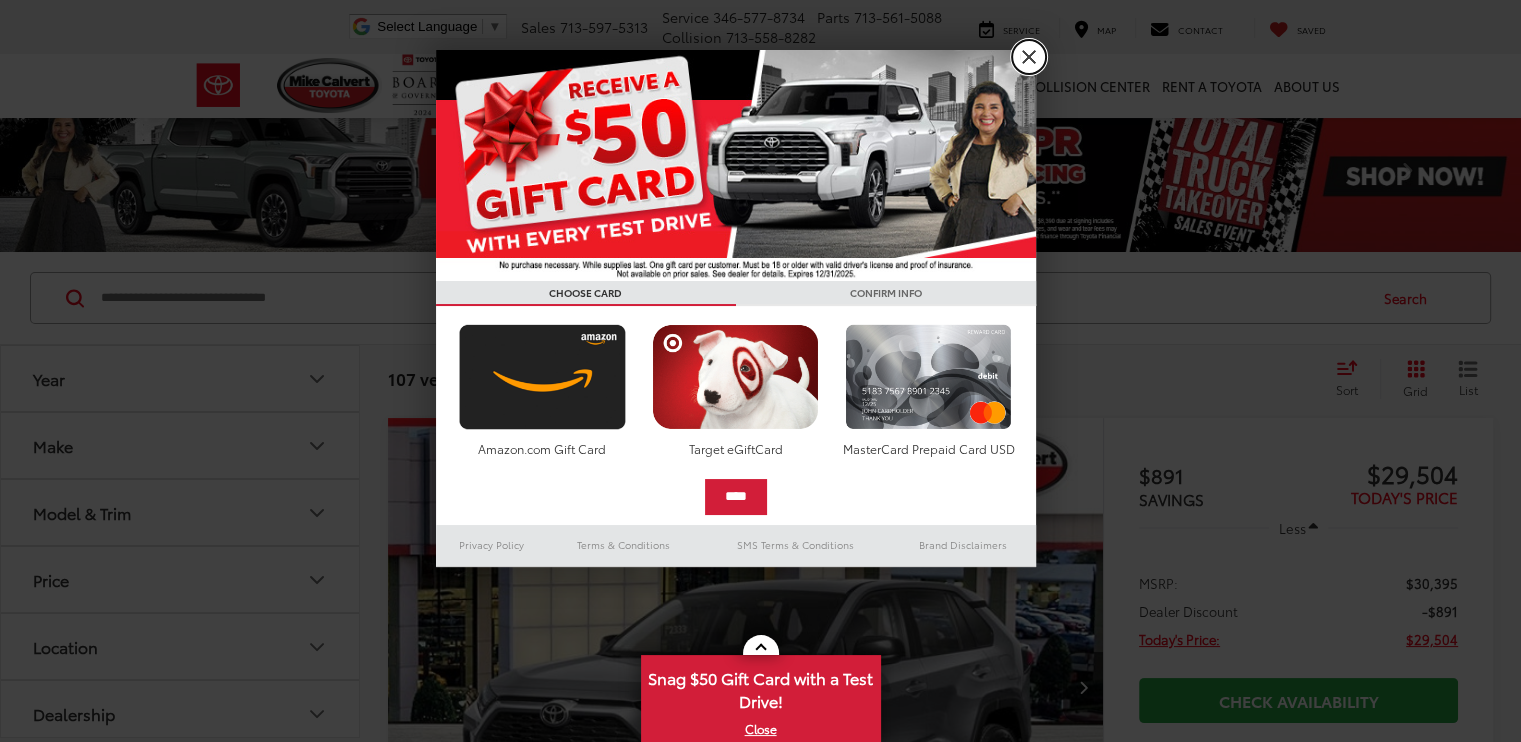 click on "X" at bounding box center [1029, 57] 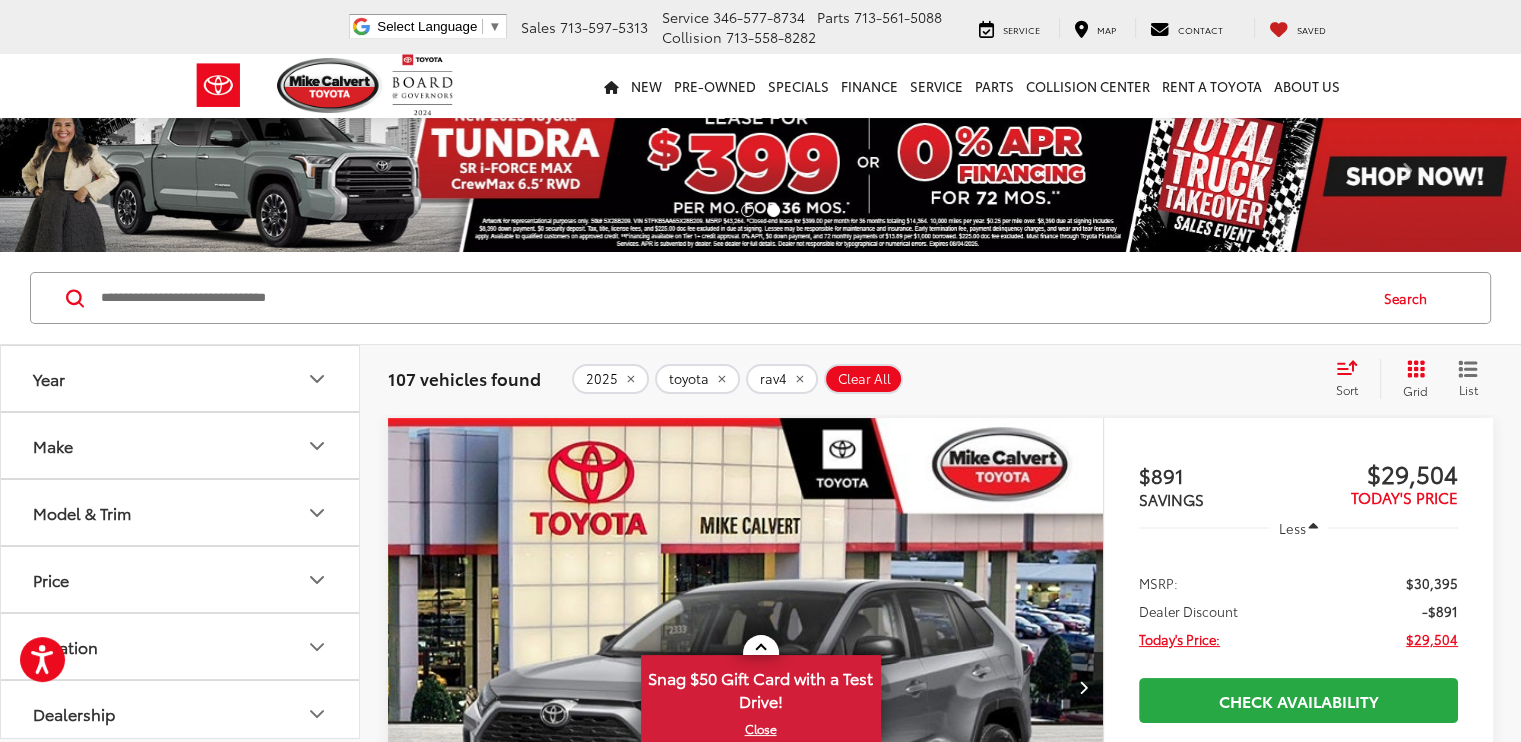 scroll, scrollTop: 100, scrollLeft: 0, axis: vertical 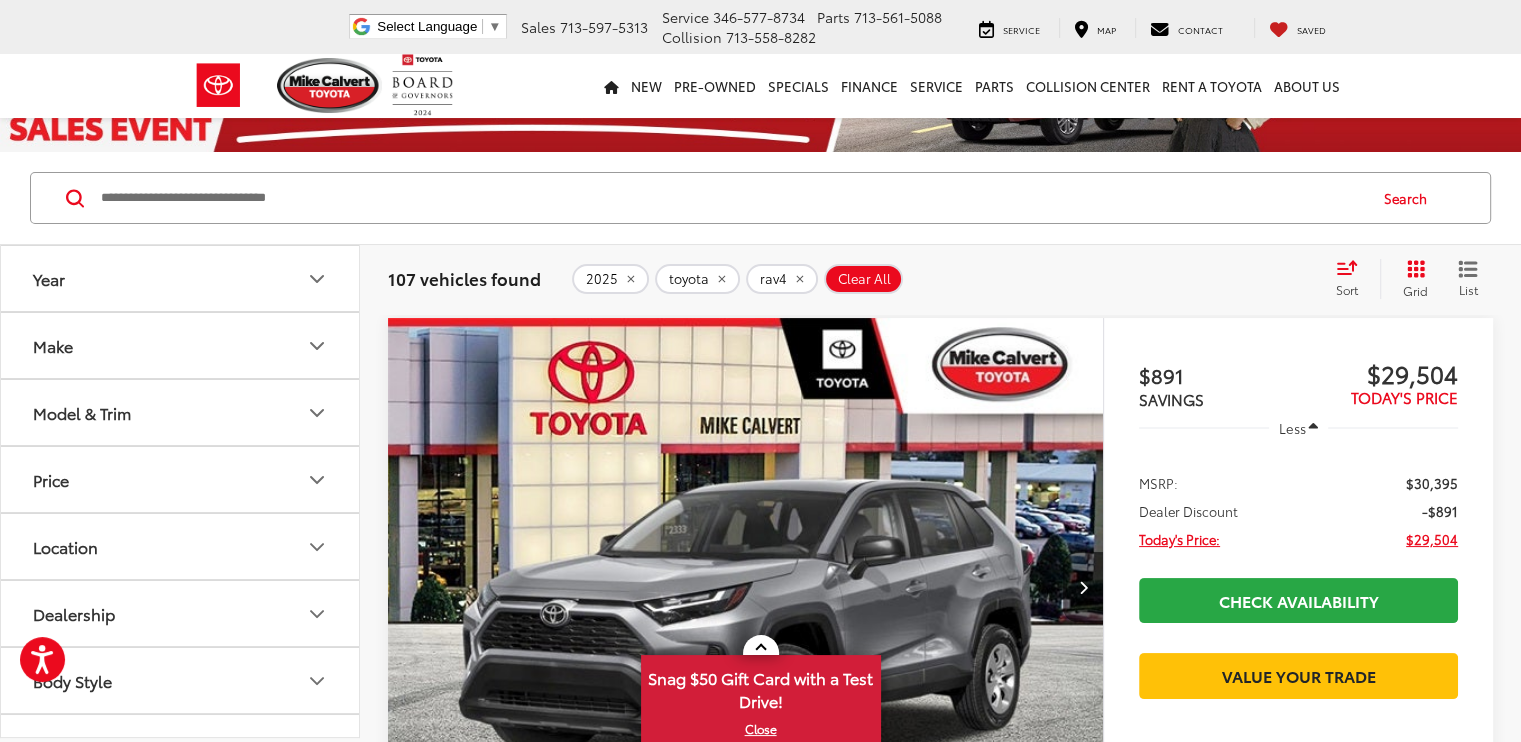 click 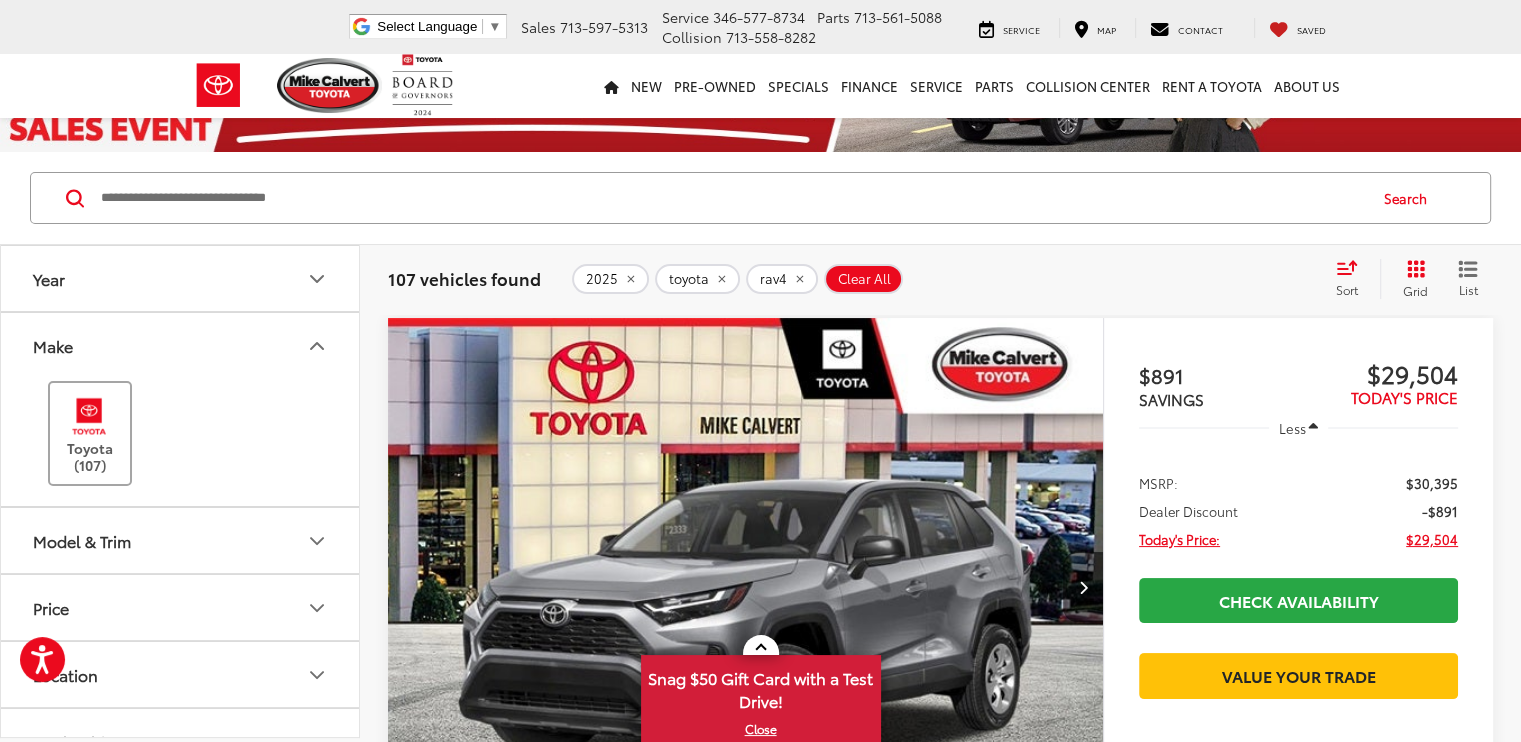 click at bounding box center (89, 416) 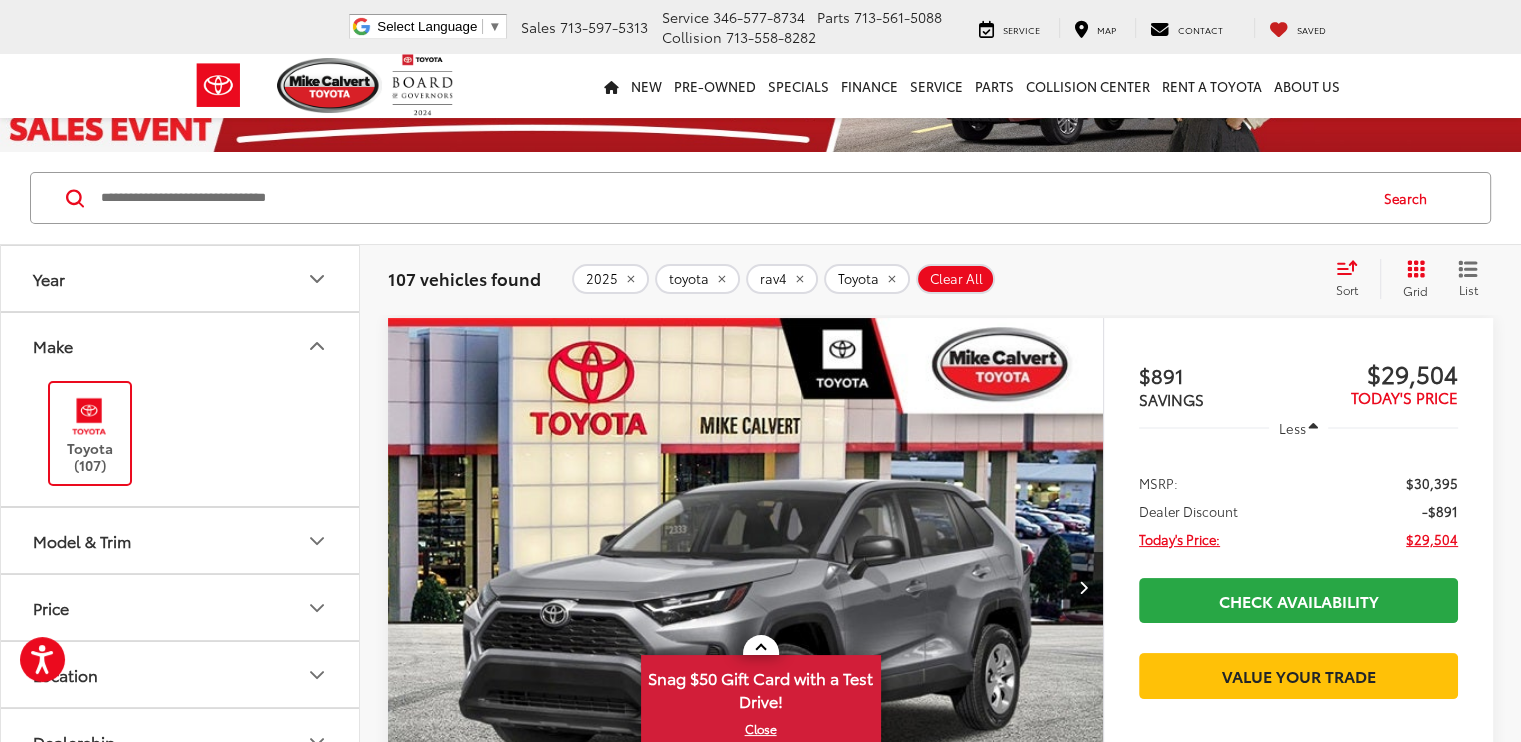scroll, scrollTop: 0, scrollLeft: 0, axis: both 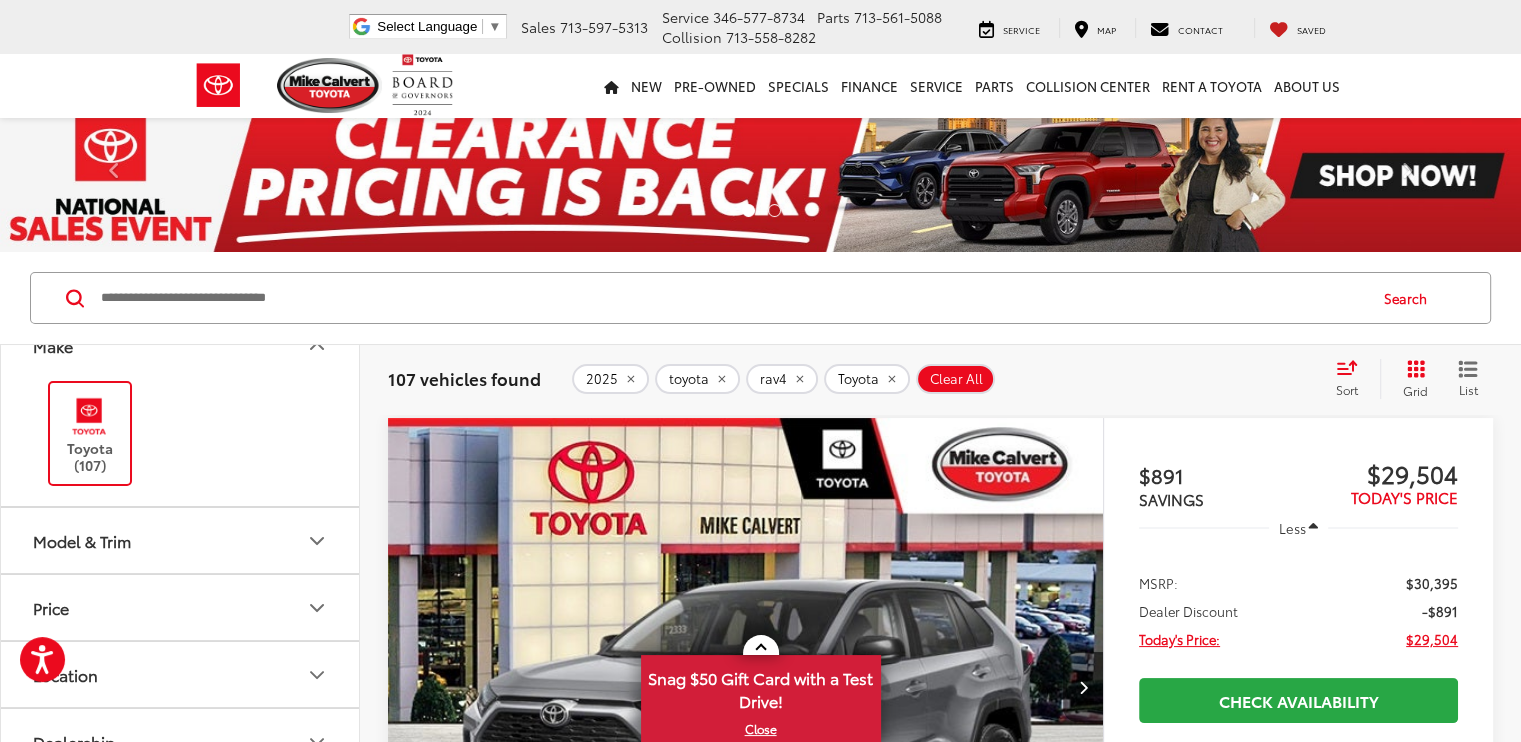 click 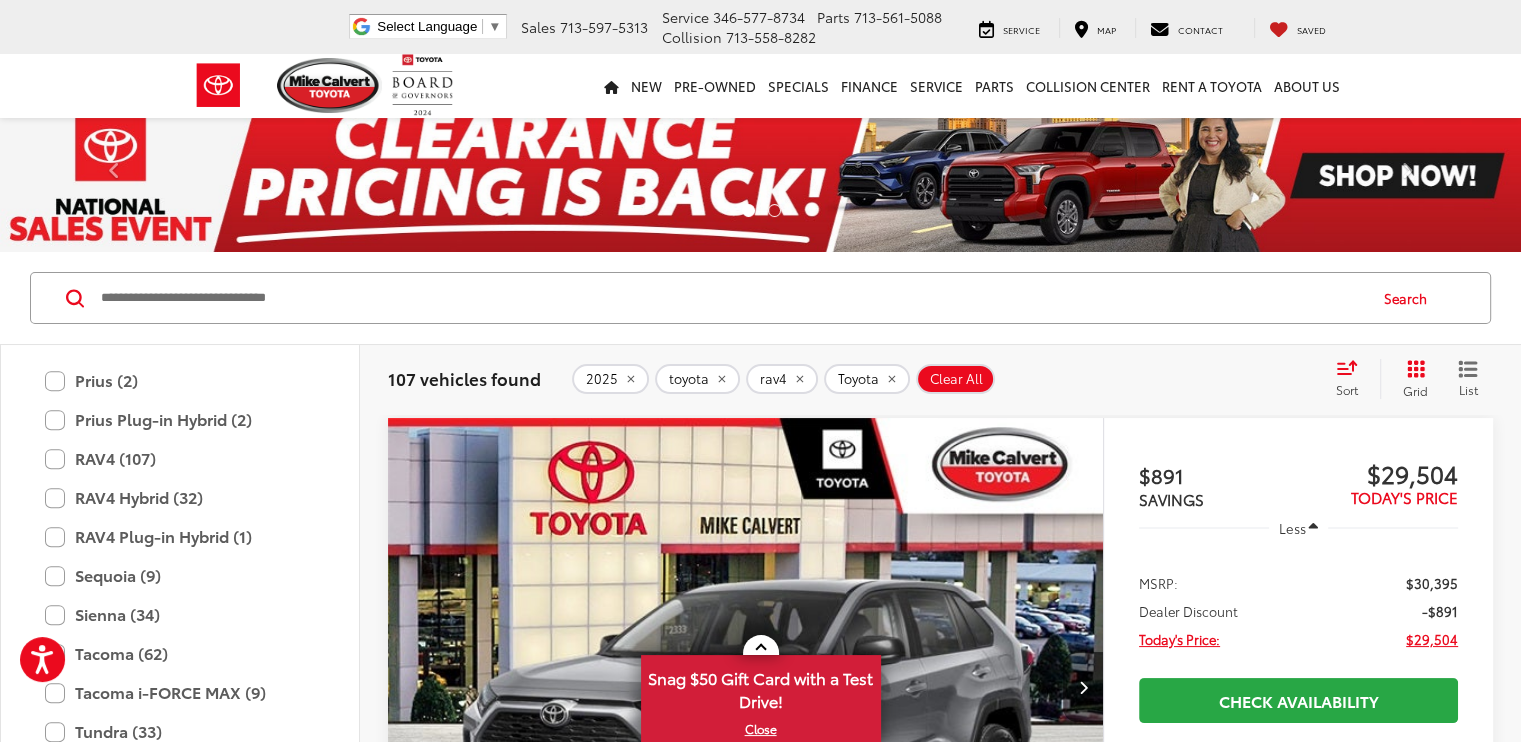 scroll, scrollTop: 1000, scrollLeft: 0, axis: vertical 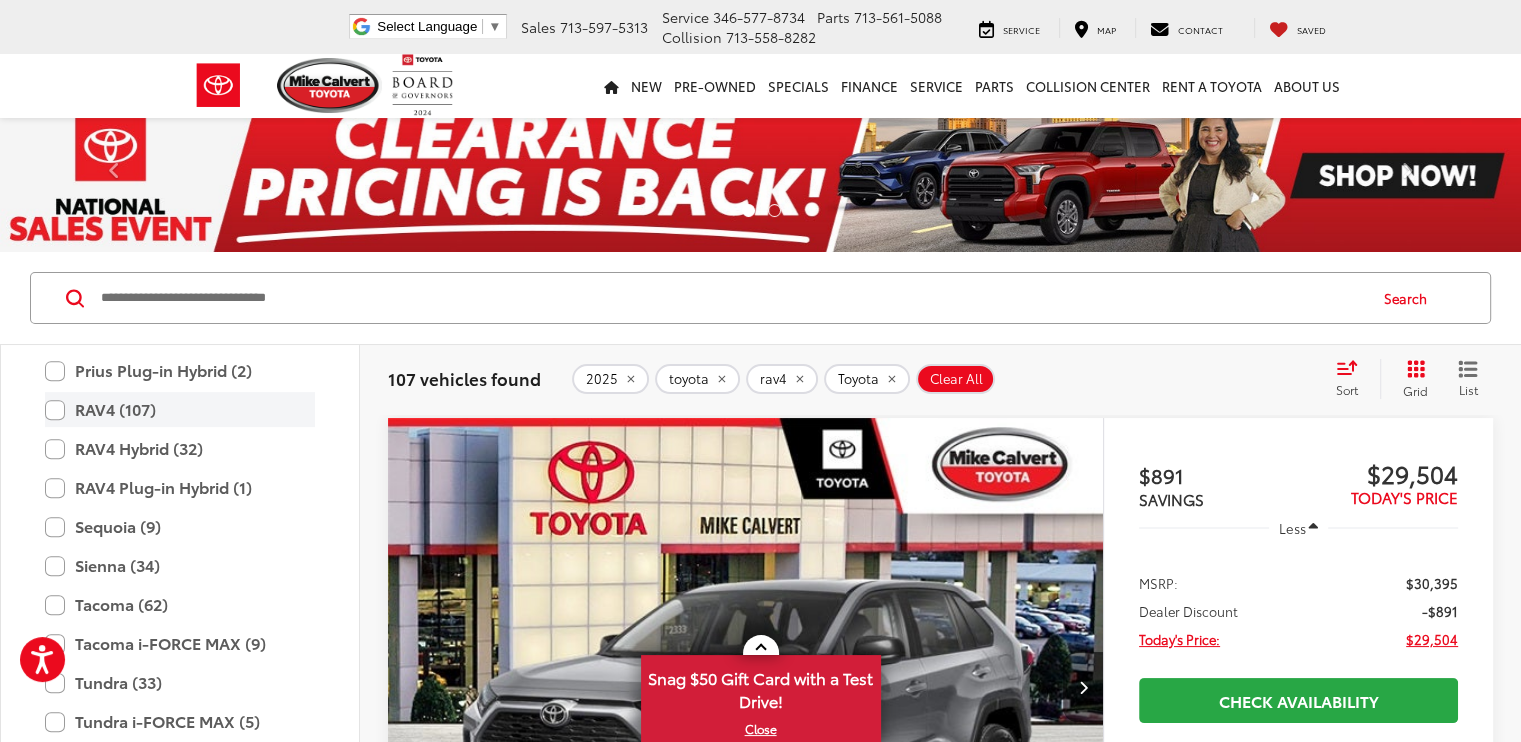 click on "RAV4 (107)" at bounding box center [180, 409] 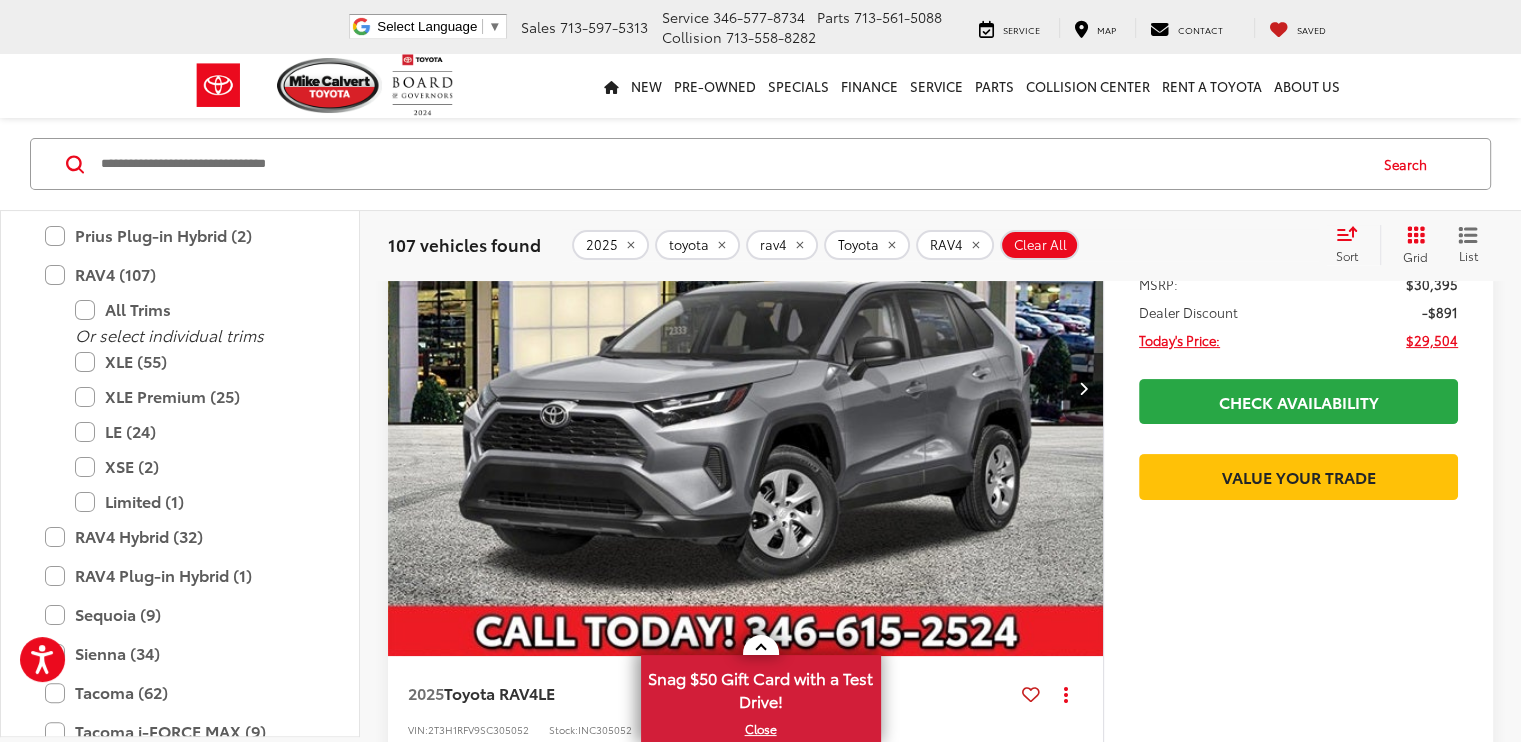 scroll, scrollTop: 300, scrollLeft: 0, axis: vertical 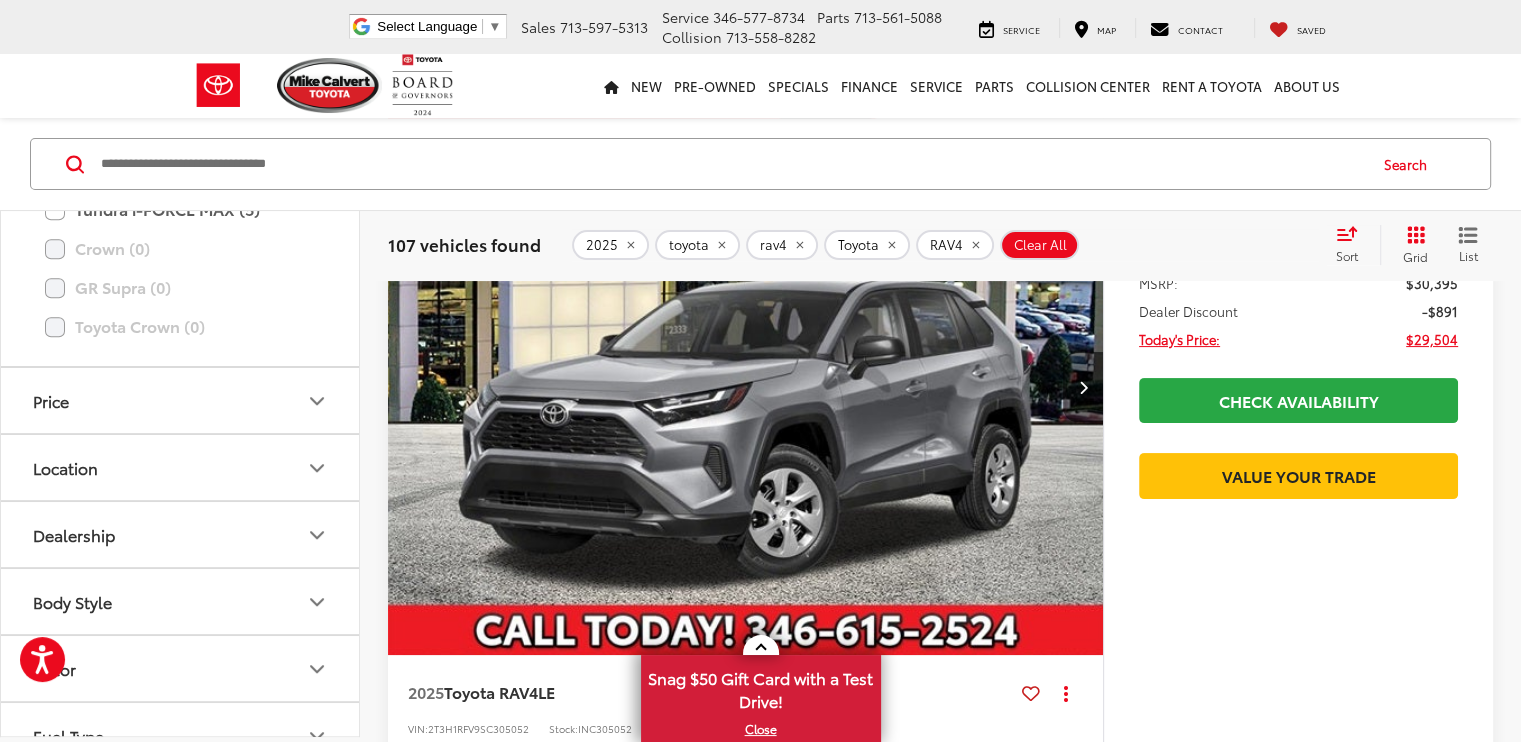 click 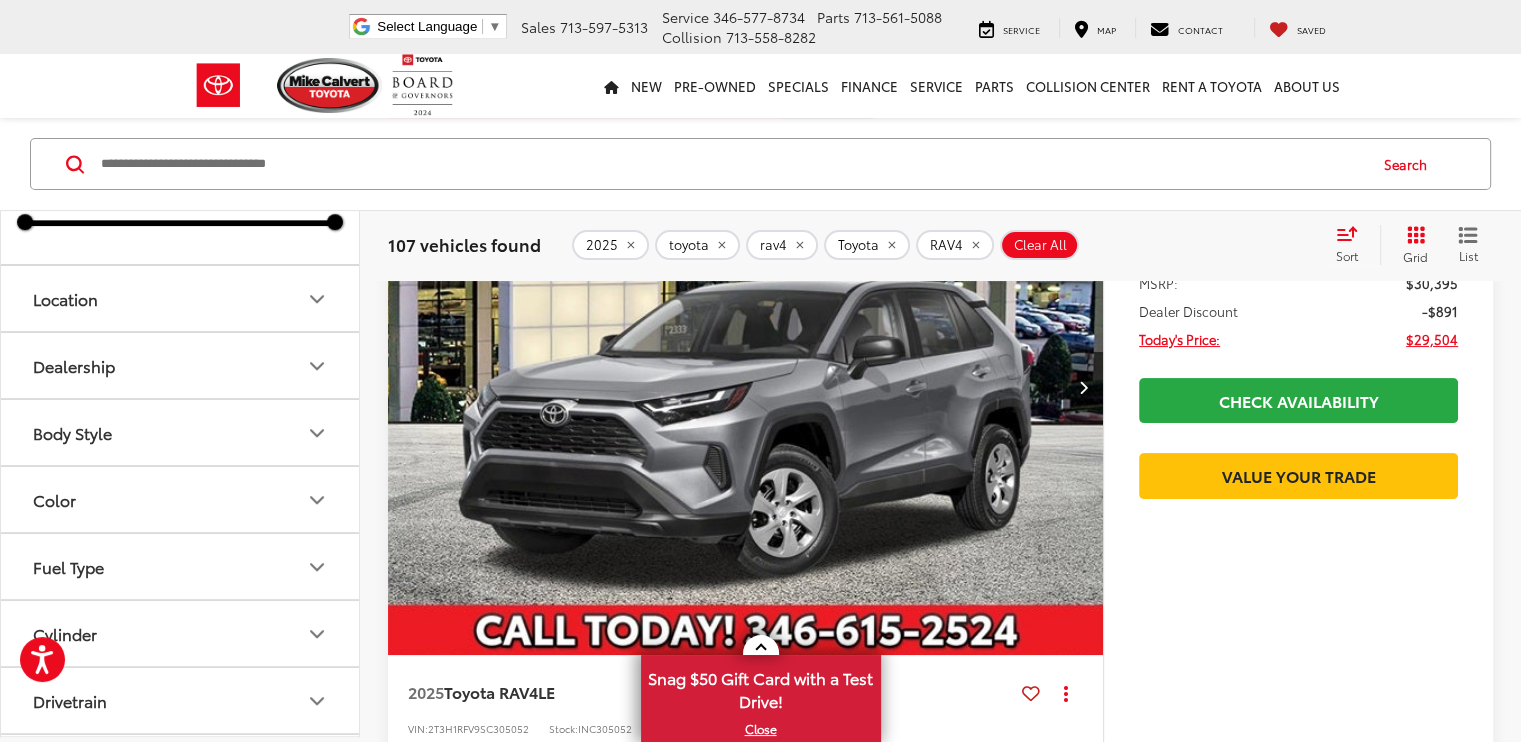 scroll, scrollTop: 1677, scrollLeft: 0, axis: vertical 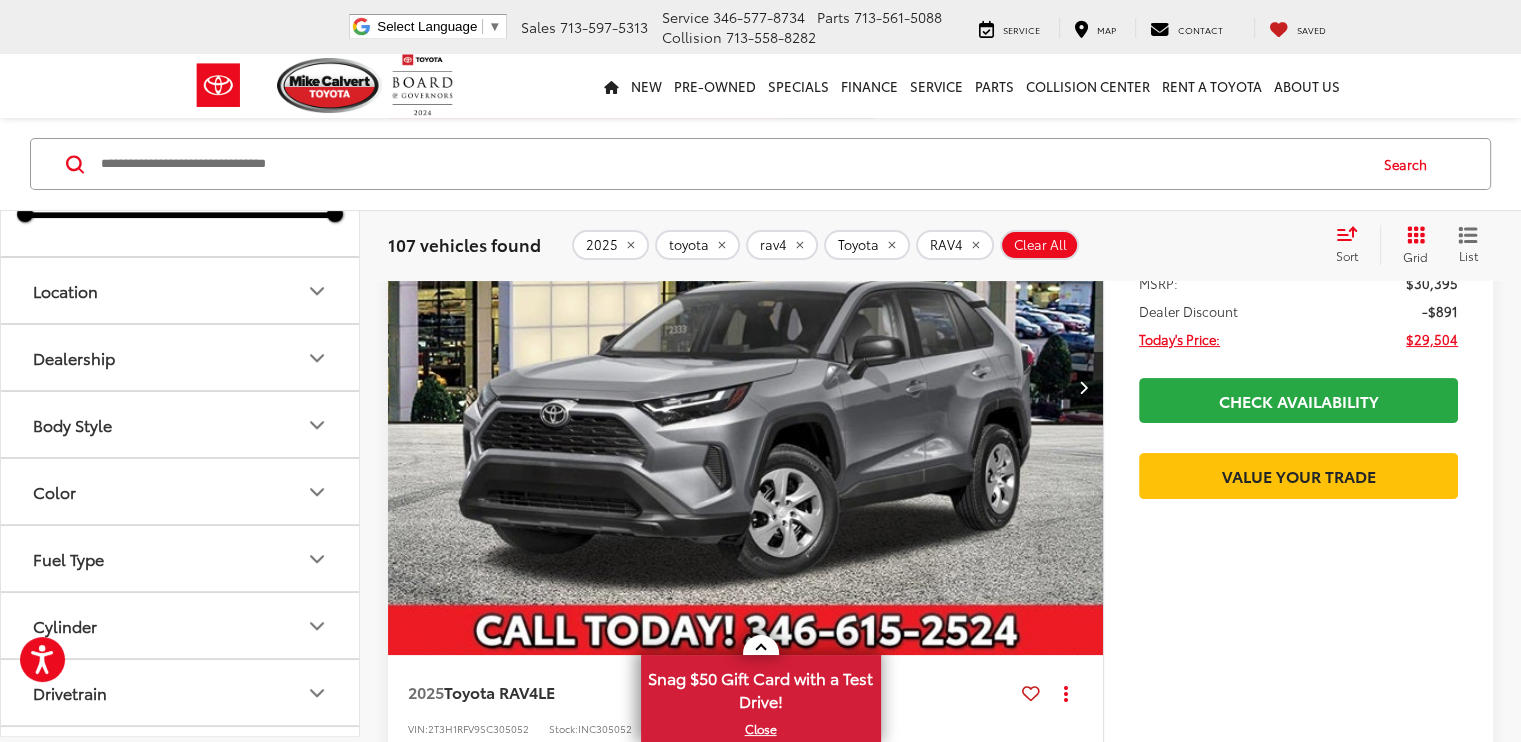 click 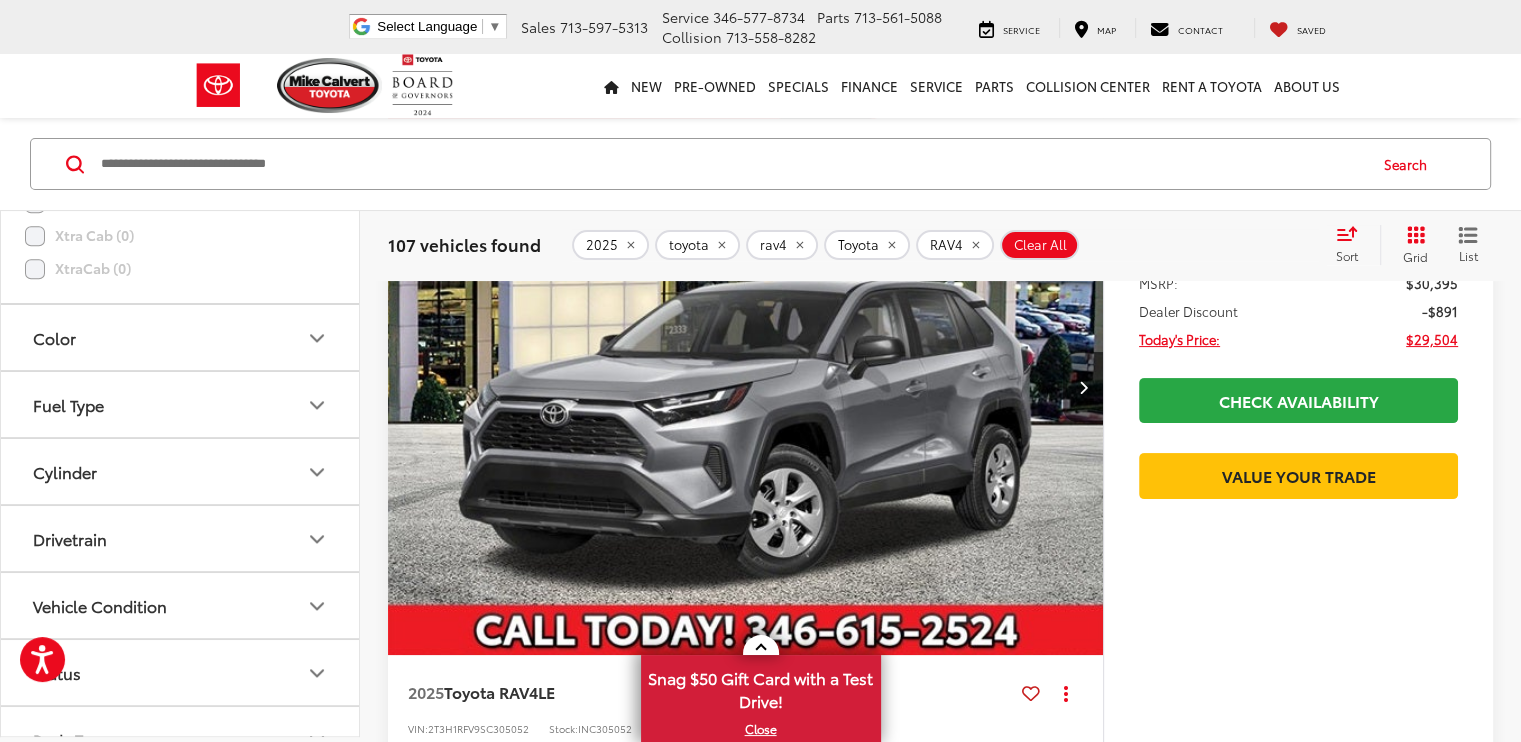 scroll, scrollTop: 2477, scrollLeft: 0, axis: vertical 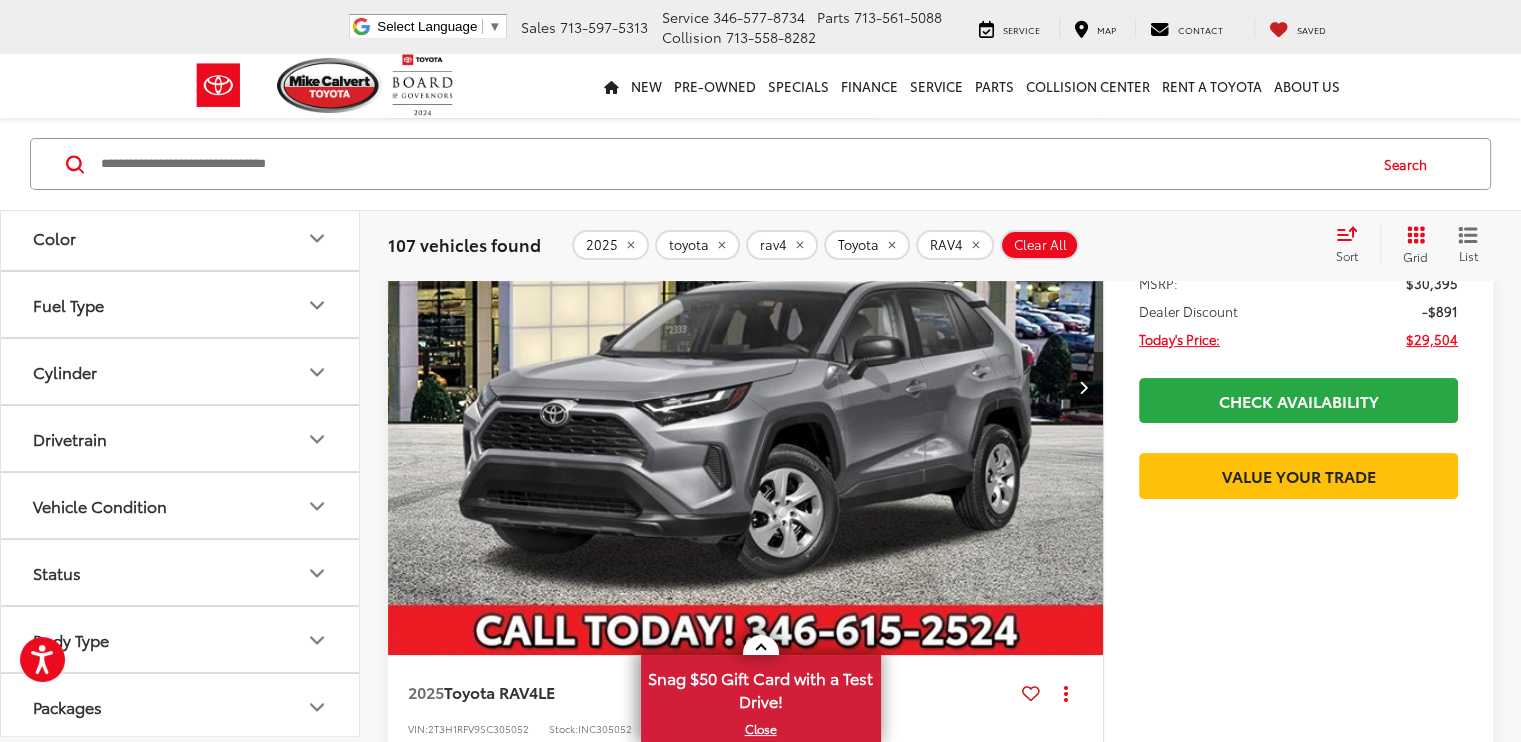 click 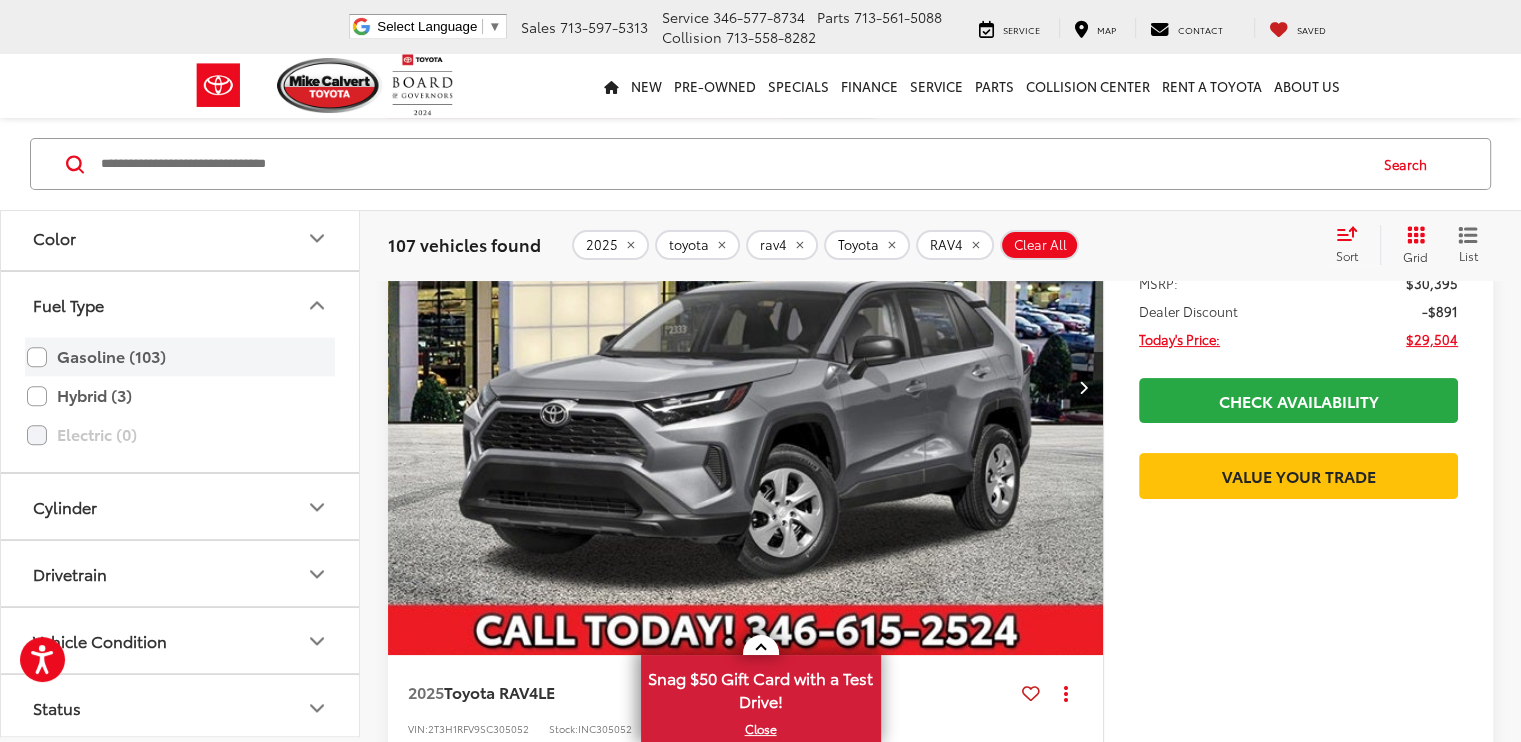 click on "Gasoline (103)" at bounding box center (180, 357) 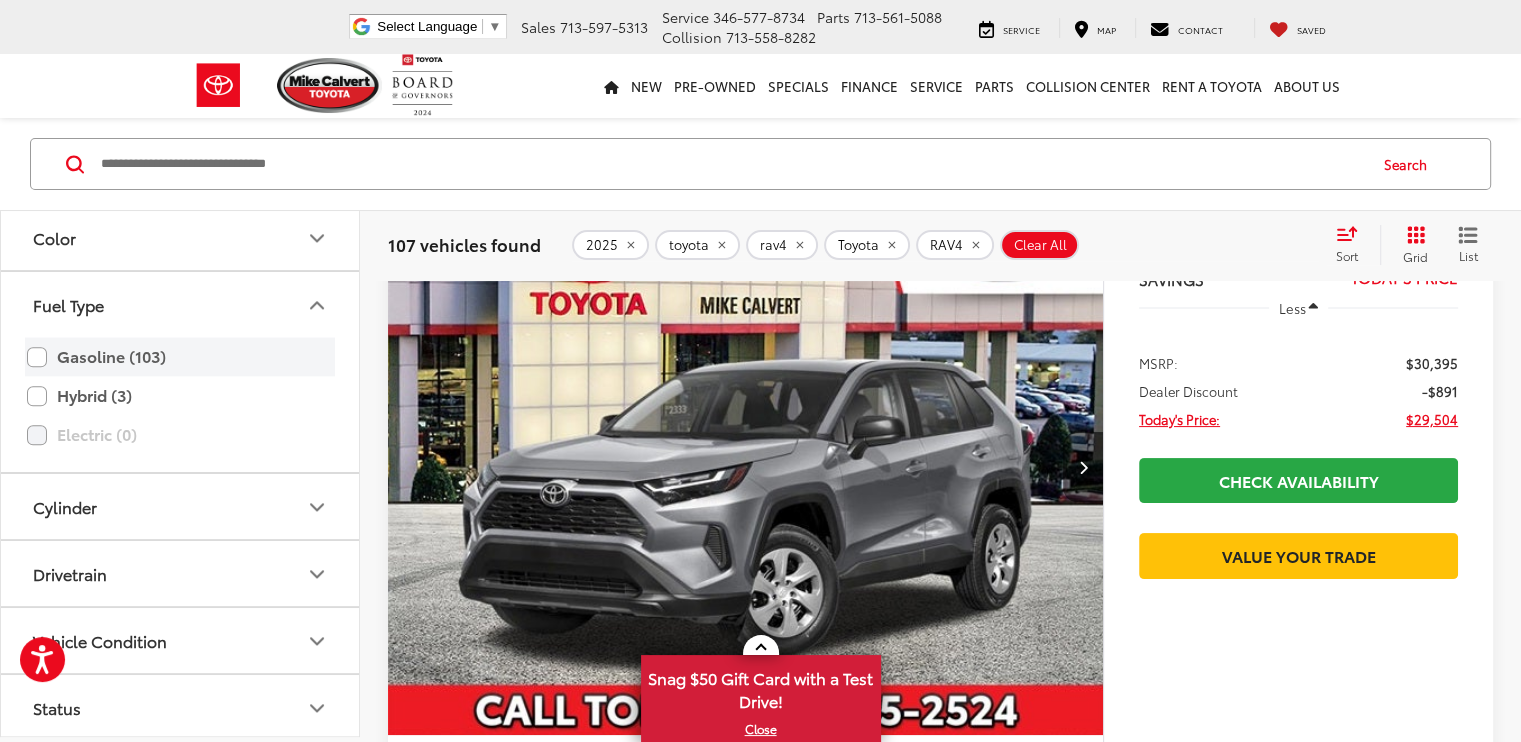 scroll, scrollTop: 134, scrollLeft: 0, axis: vertical 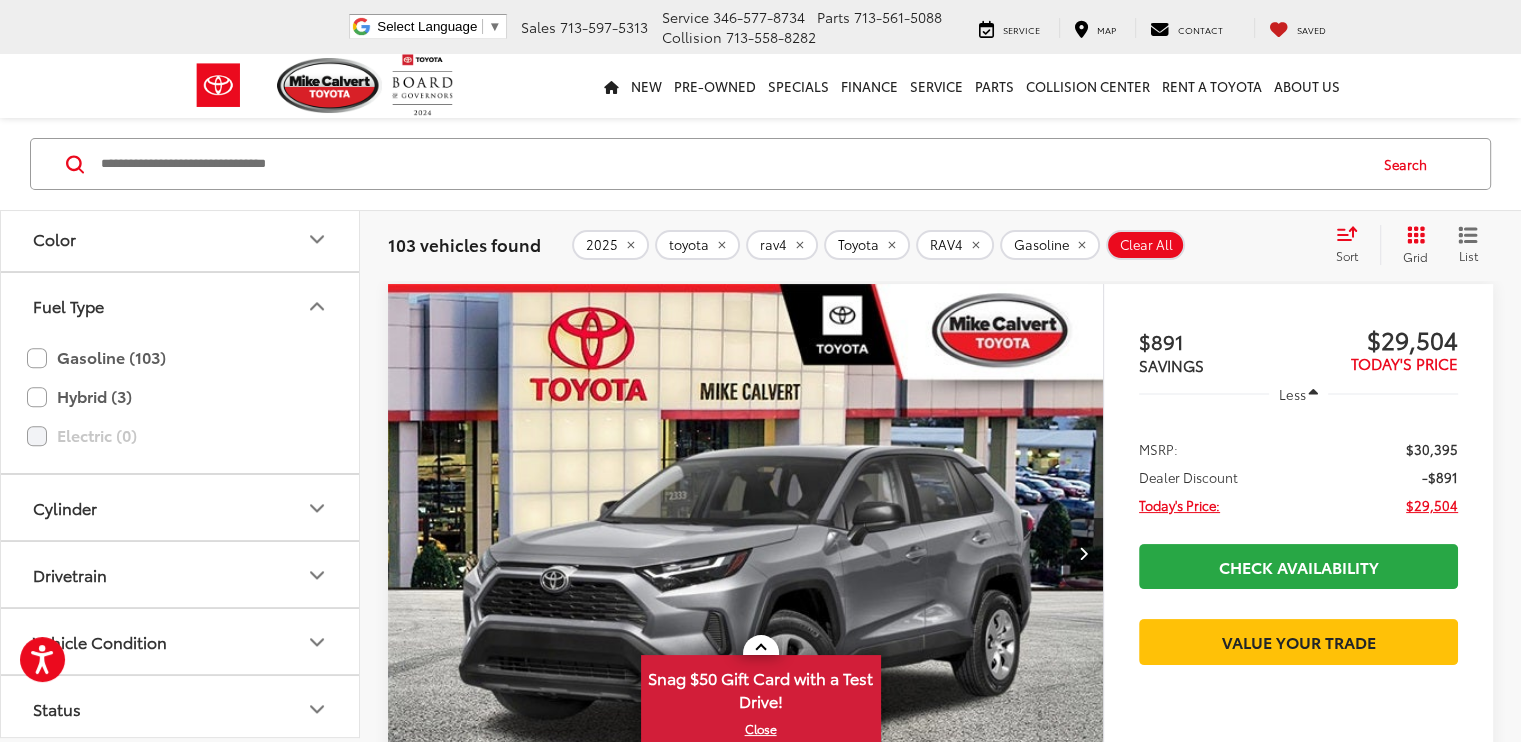 click 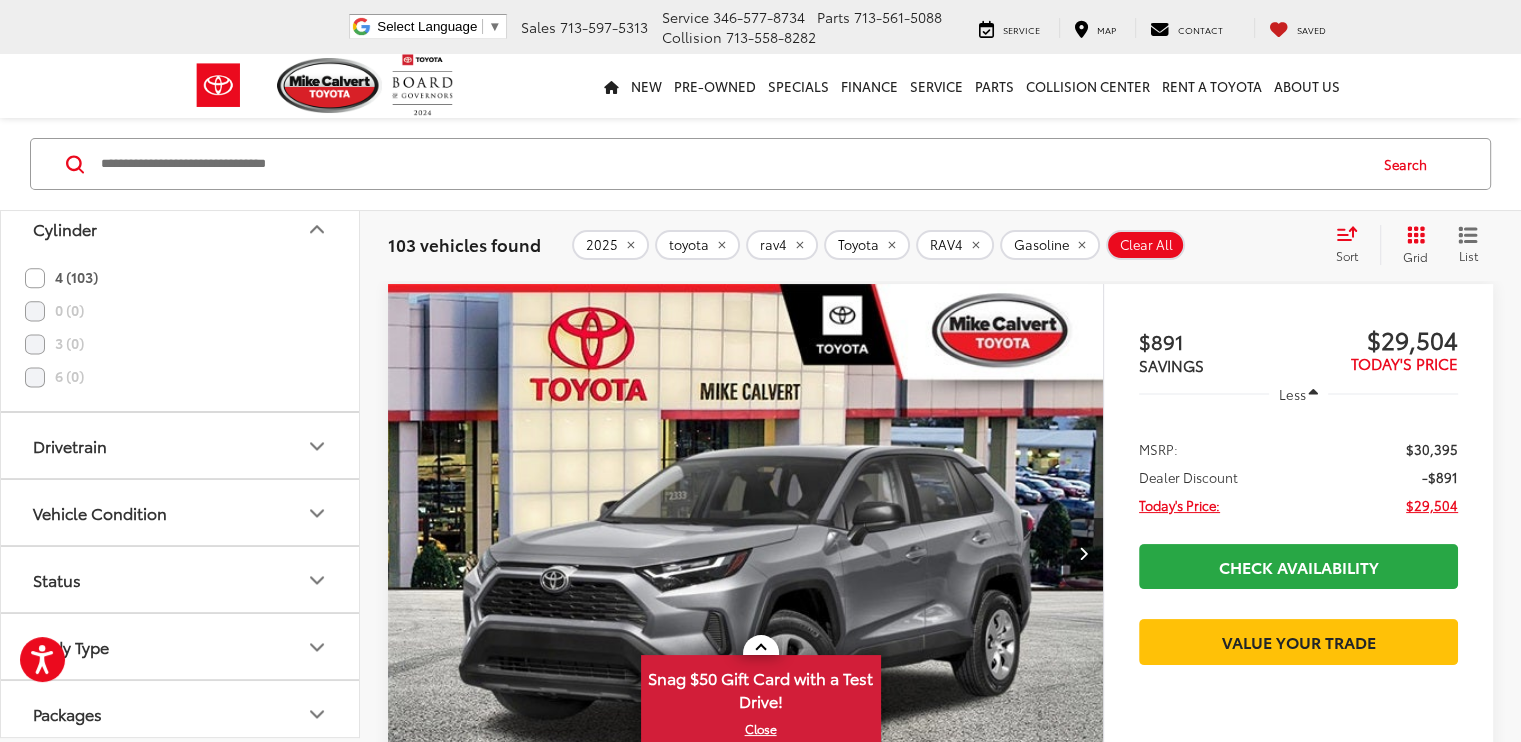 scroll, scrollTop: 2777, scrollLeft: 0, axis: vertical 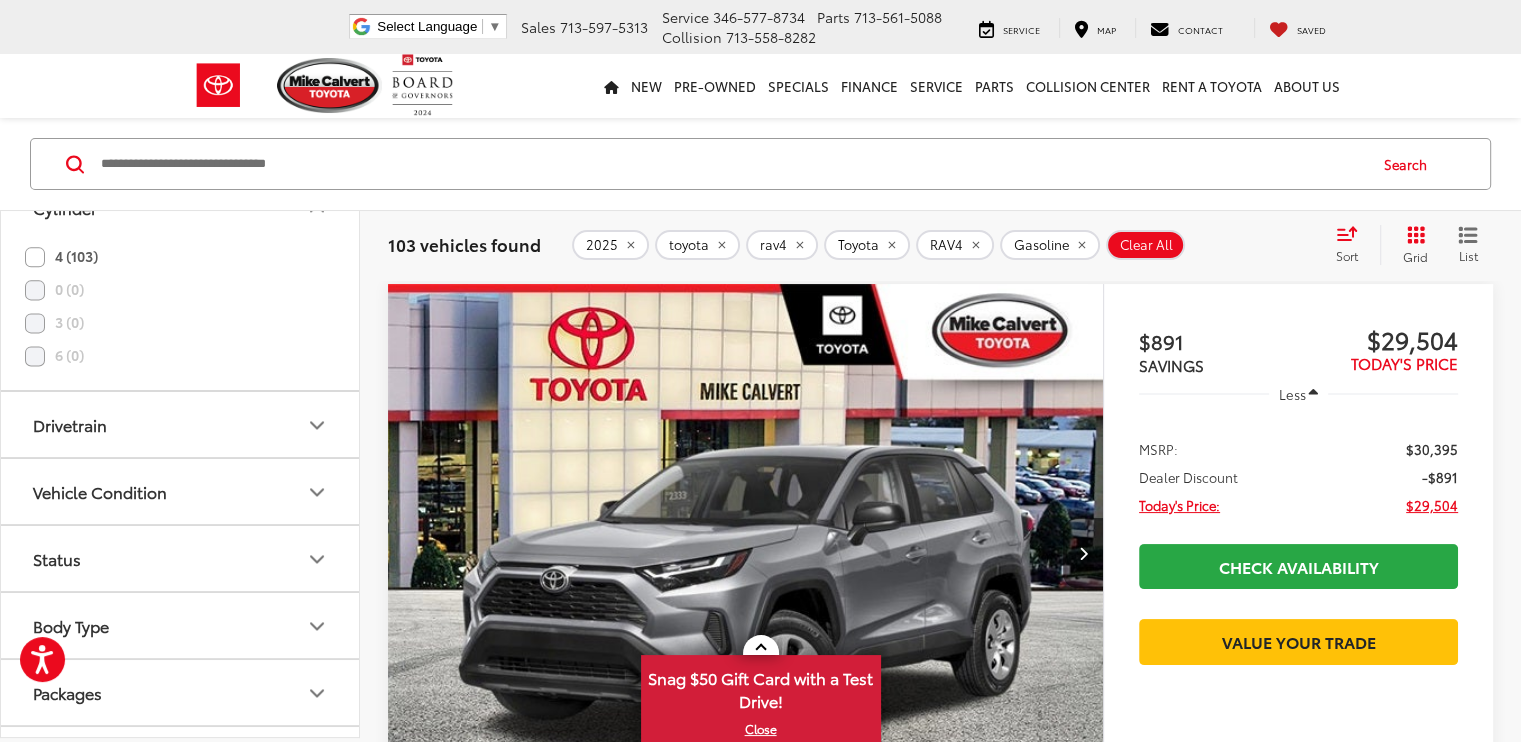 click 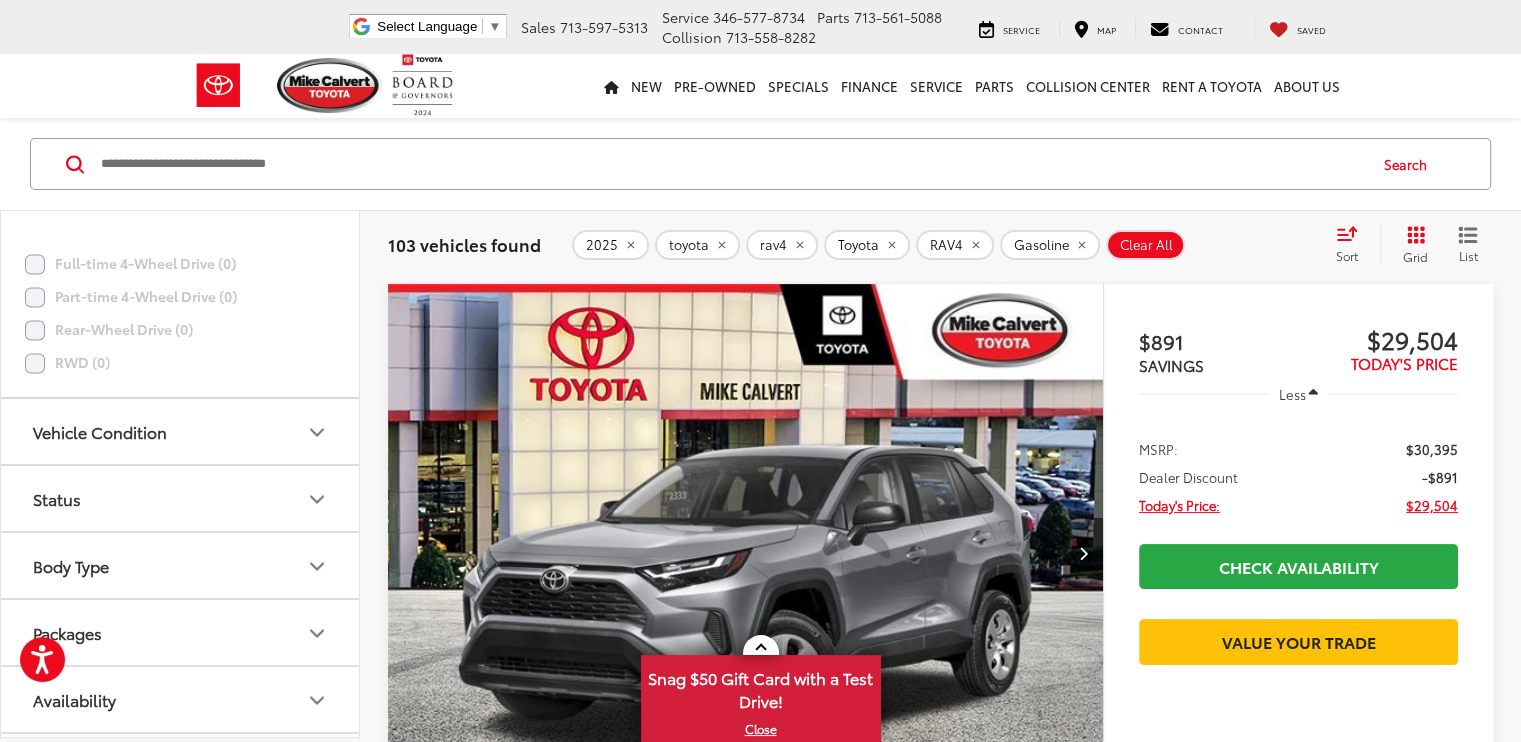 scroll, scrollTop: 3240, scrollLeft: 0, axis: vertical 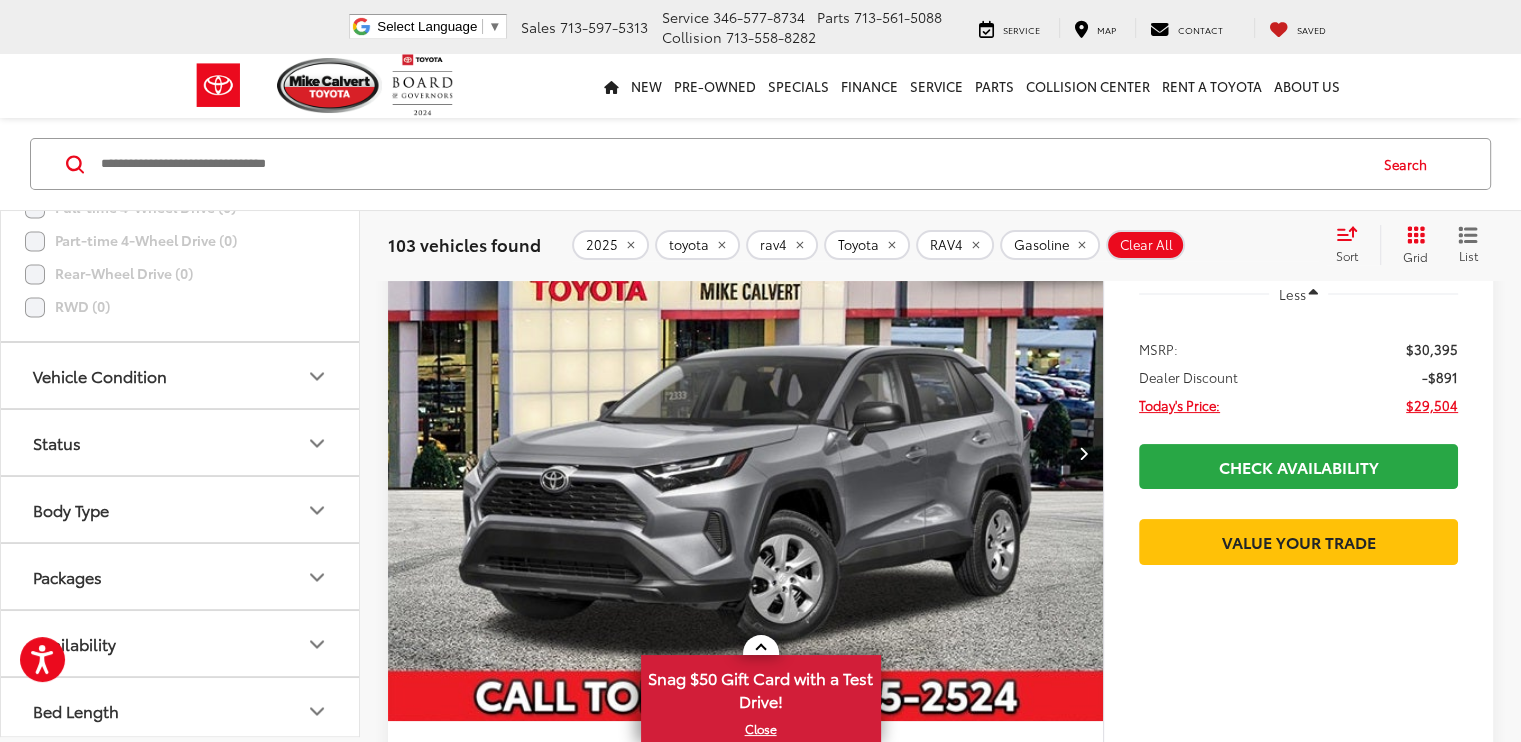 click 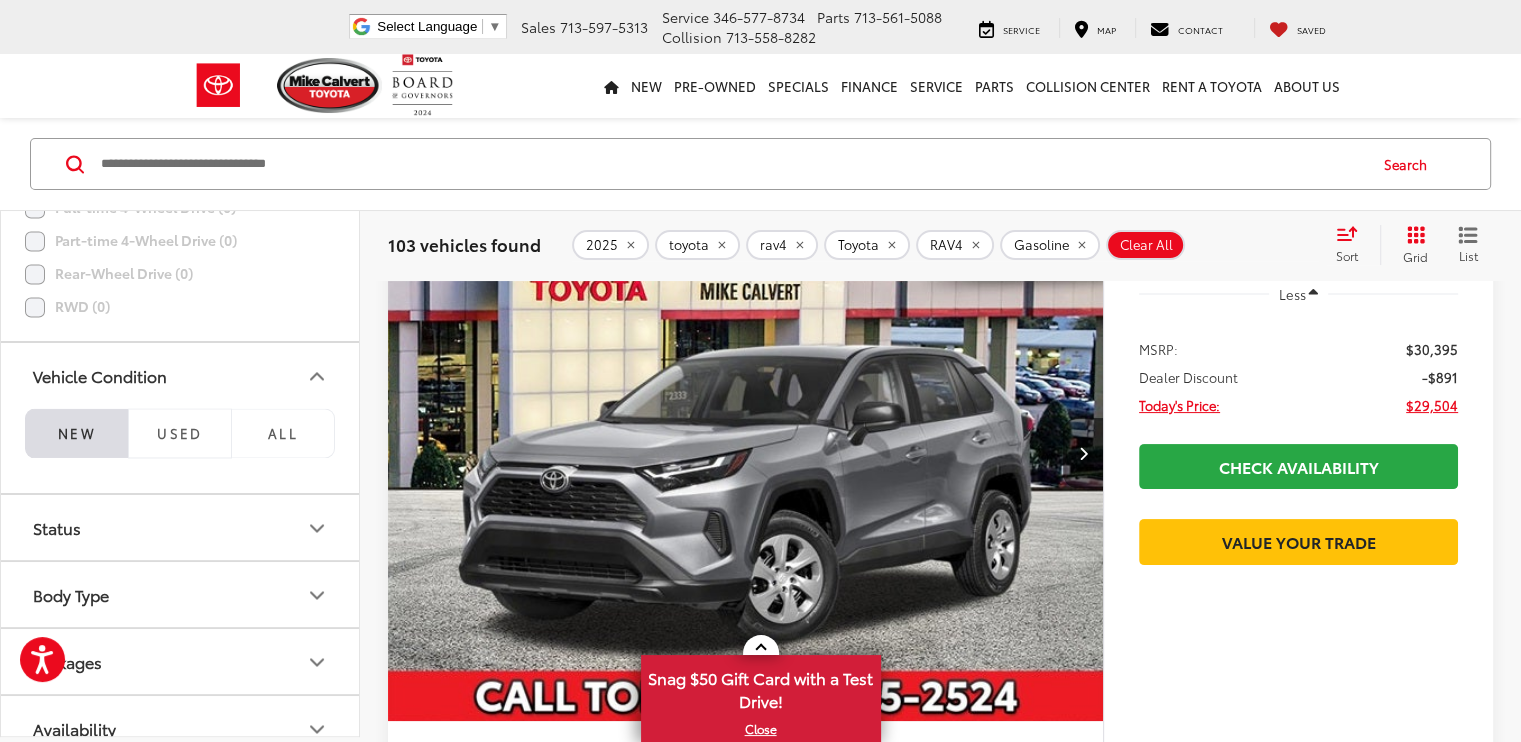 click on "Vehicle Condition" at bounding box center [181, 376] 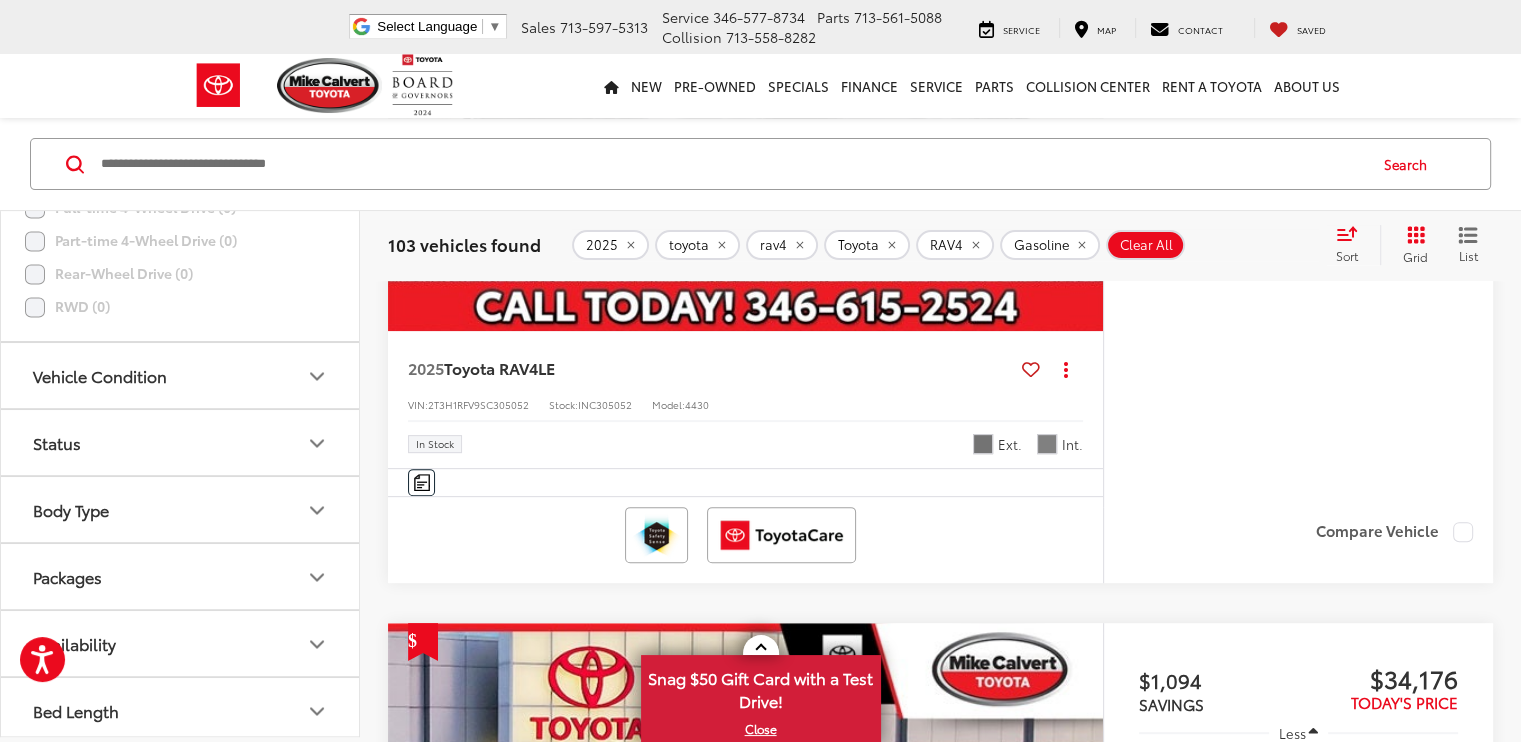 scroll, scrollTop: 634, scrollLeft: 0, axis: vertical 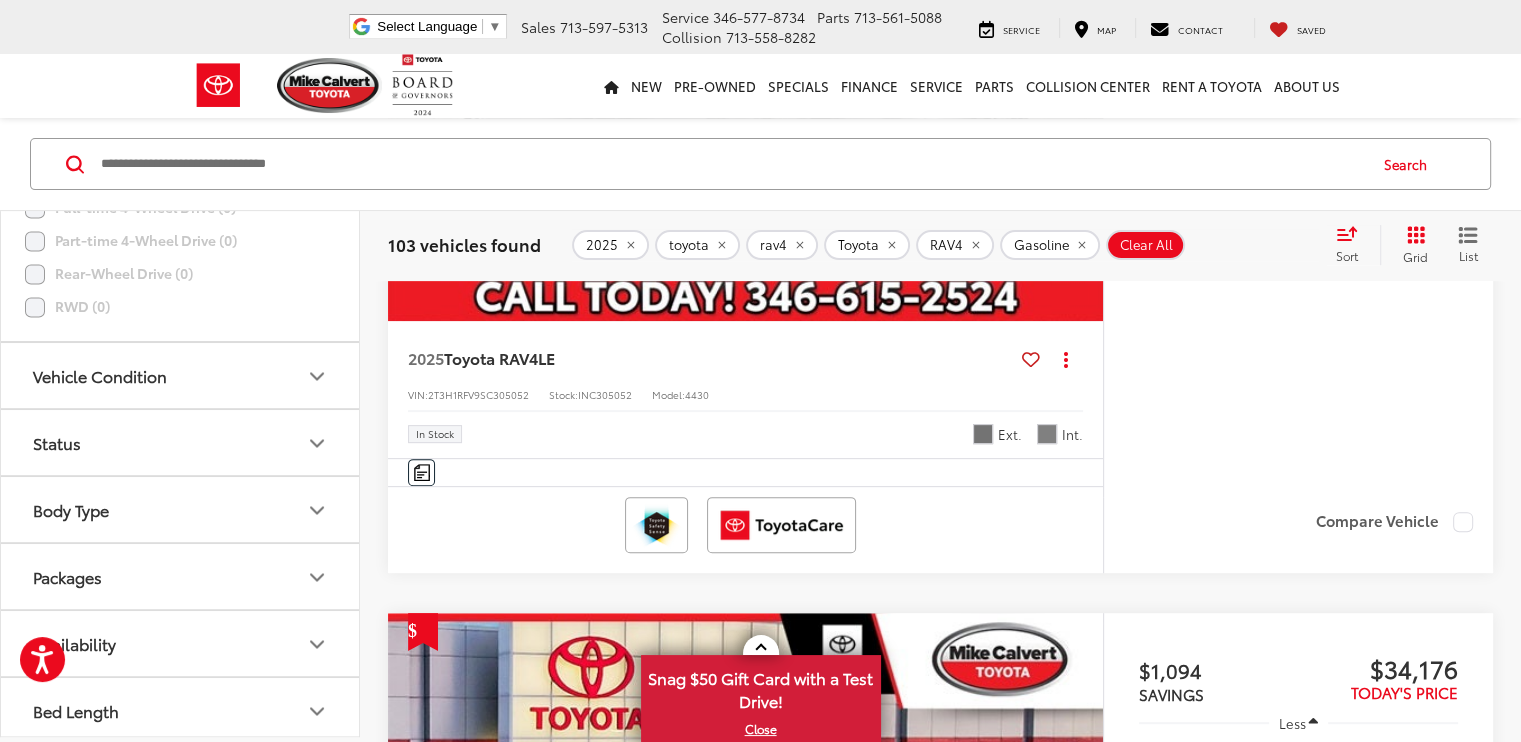 click 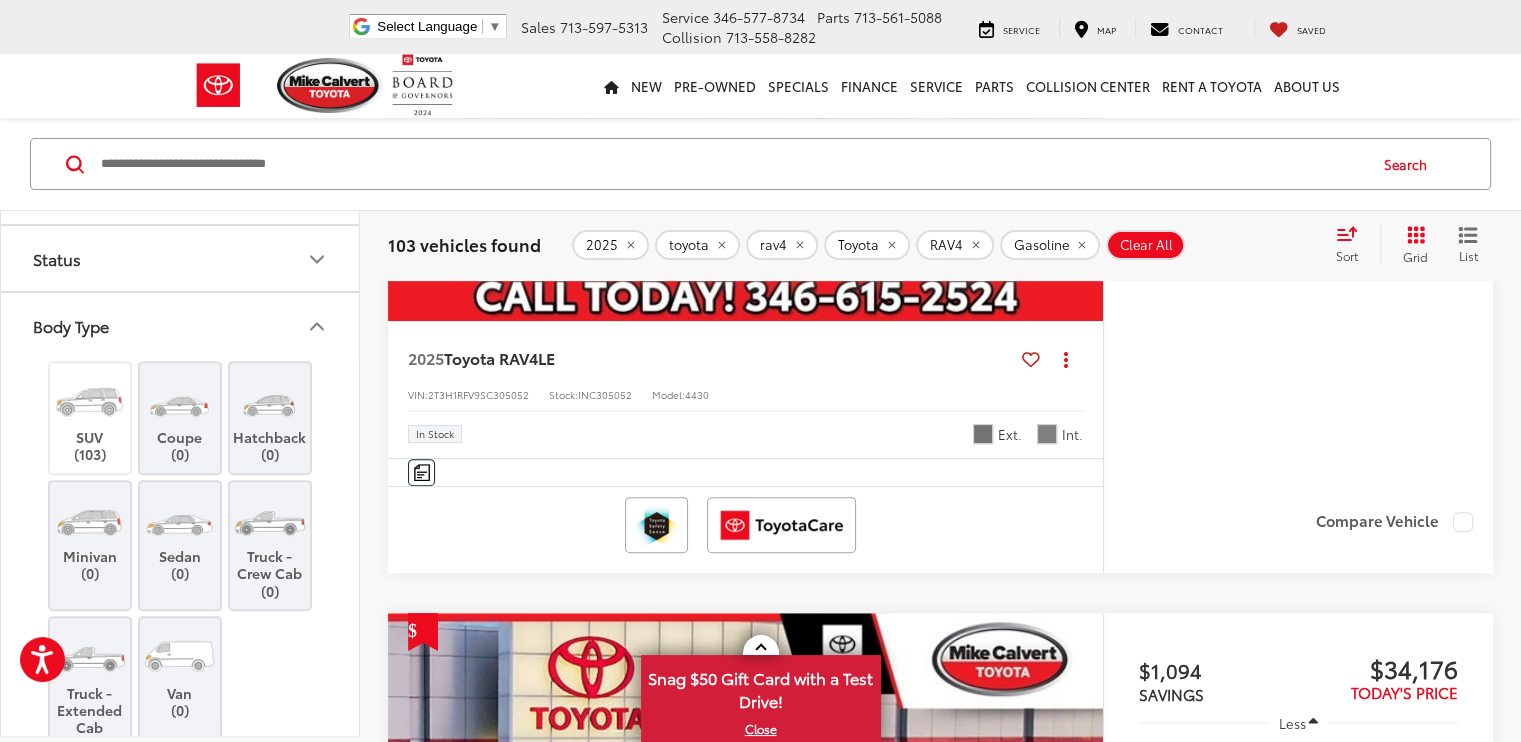 scroll, scrollTop: 3440, scrollLeft: 0, axis: vertical 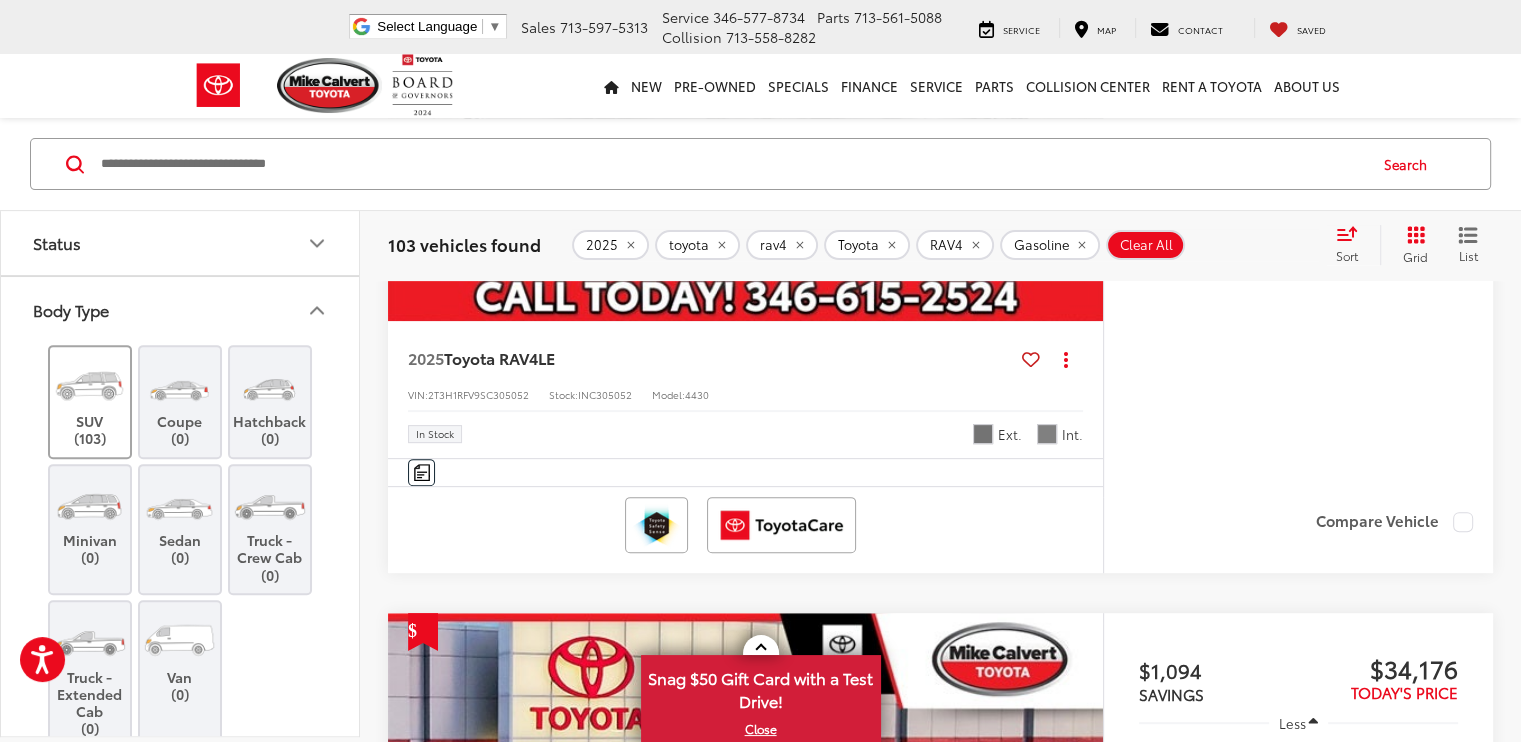 click on "SUV   (103)" at bounding box center (90, 402) 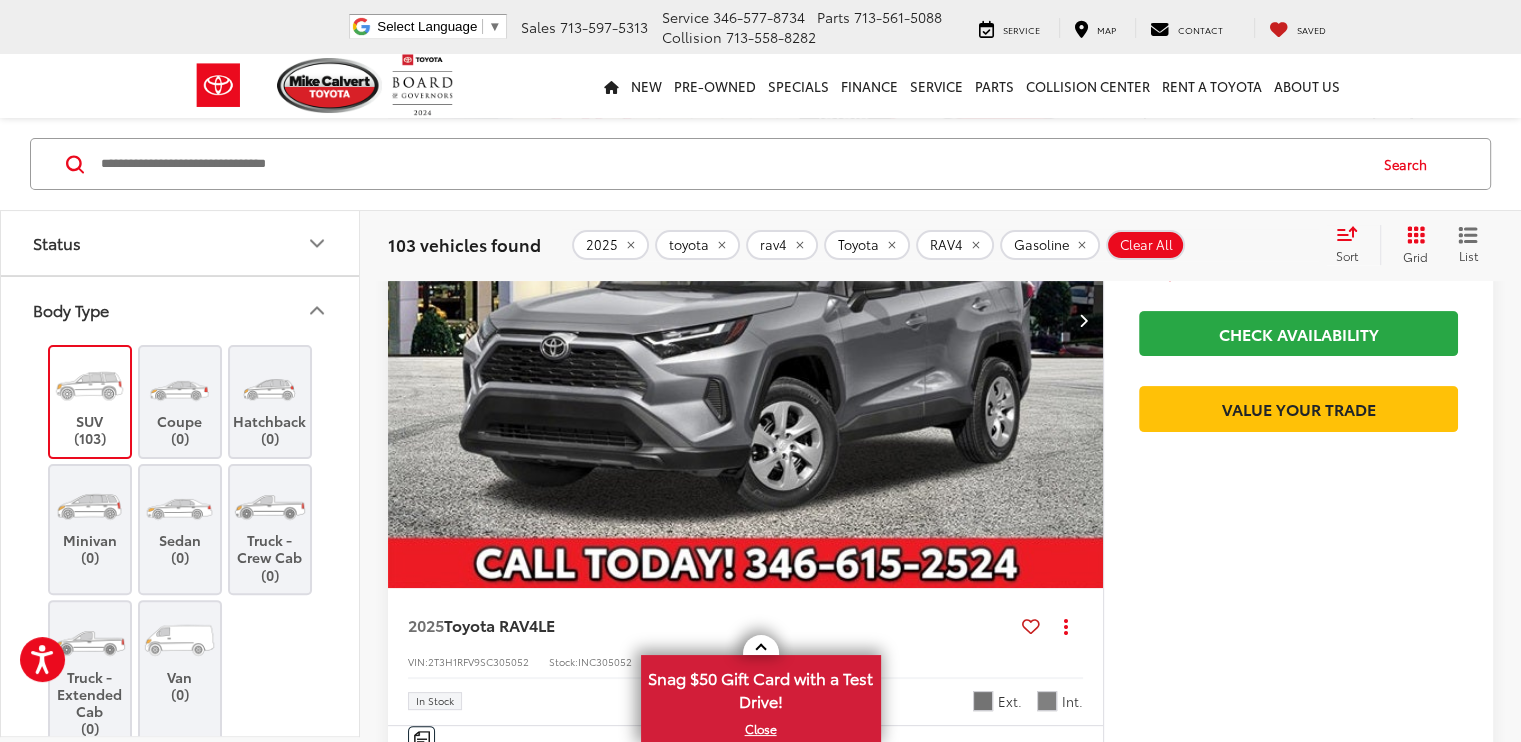scroll, scrollTop: 134, scrollLeft: 0, axis: vertical 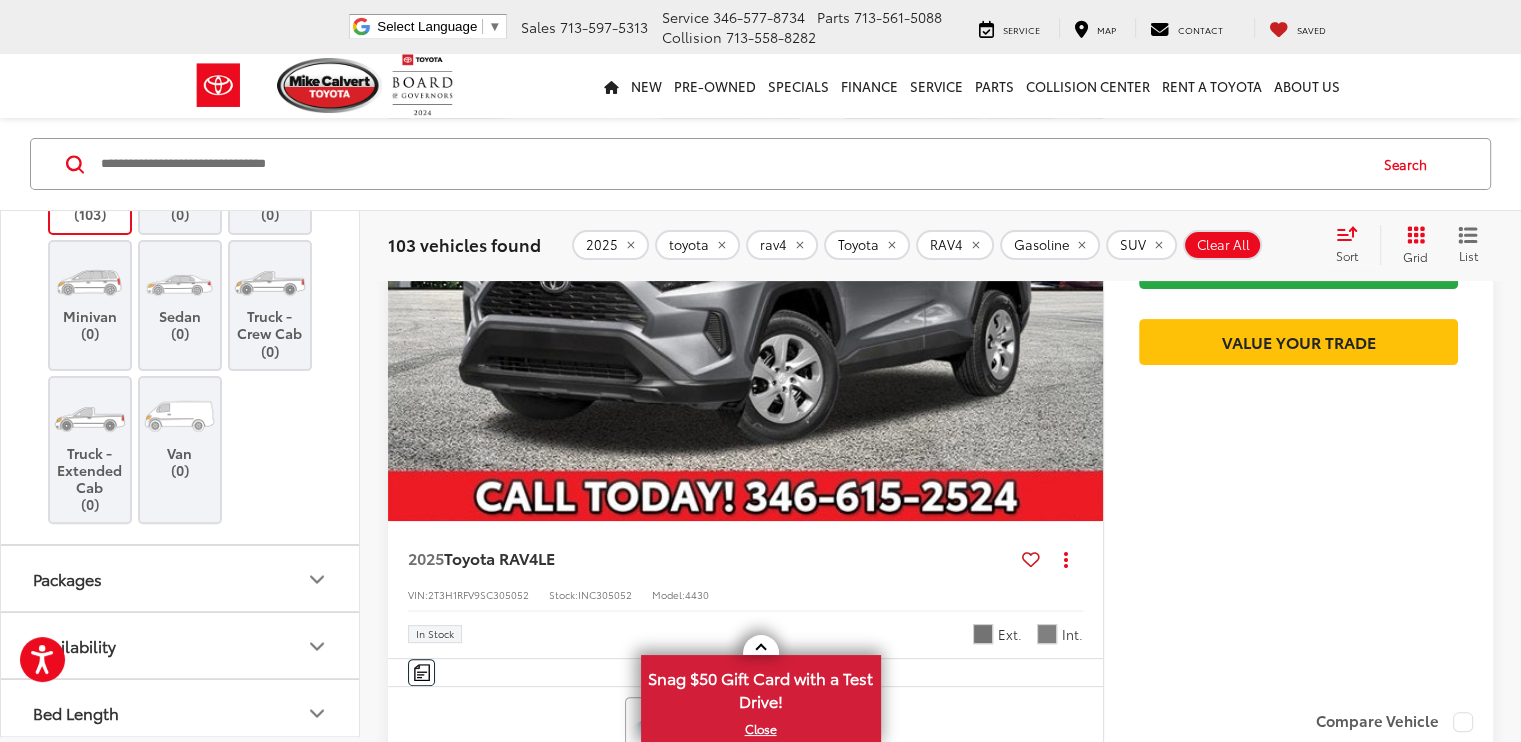 click 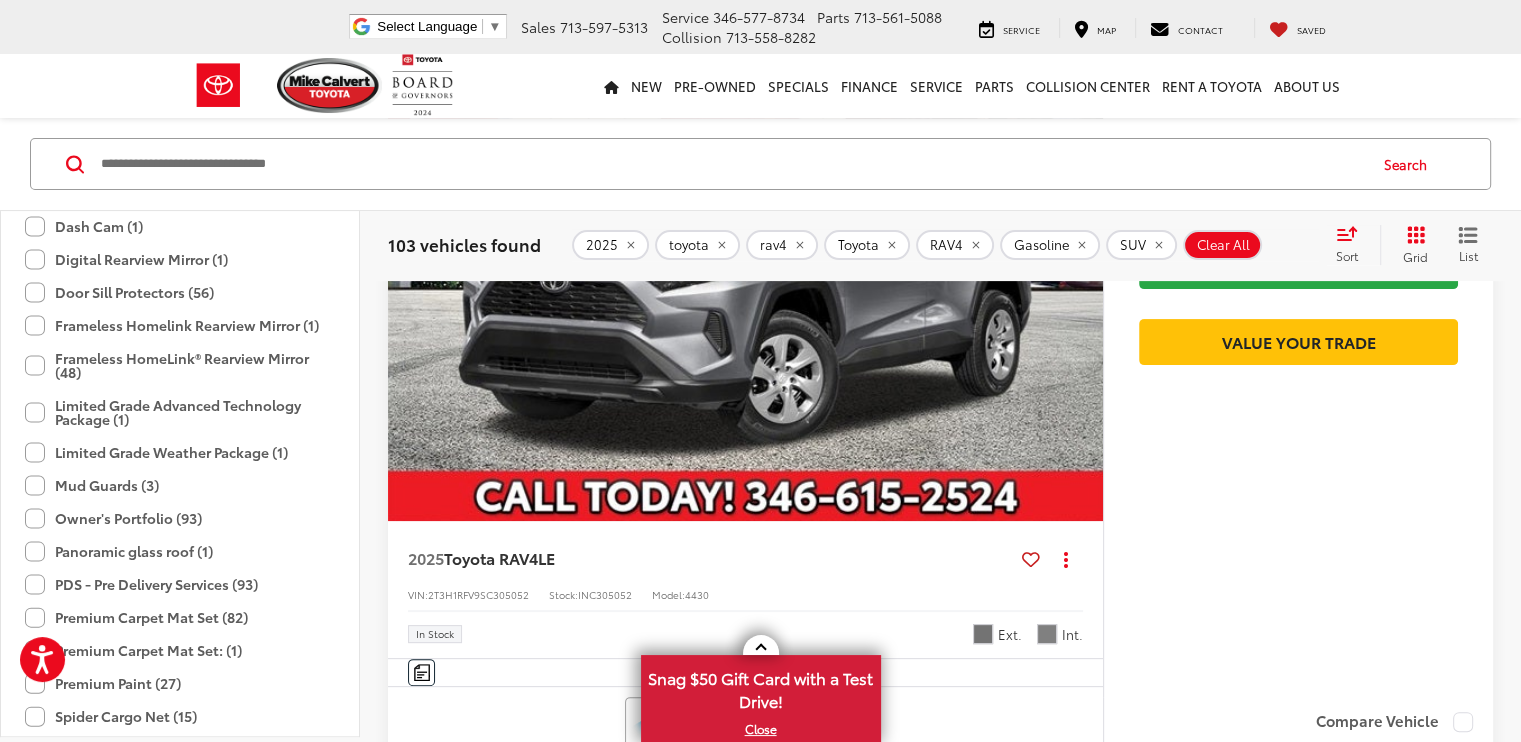 scroll, scrollTop: 4364, scrollLeft: 0, axis: vertical 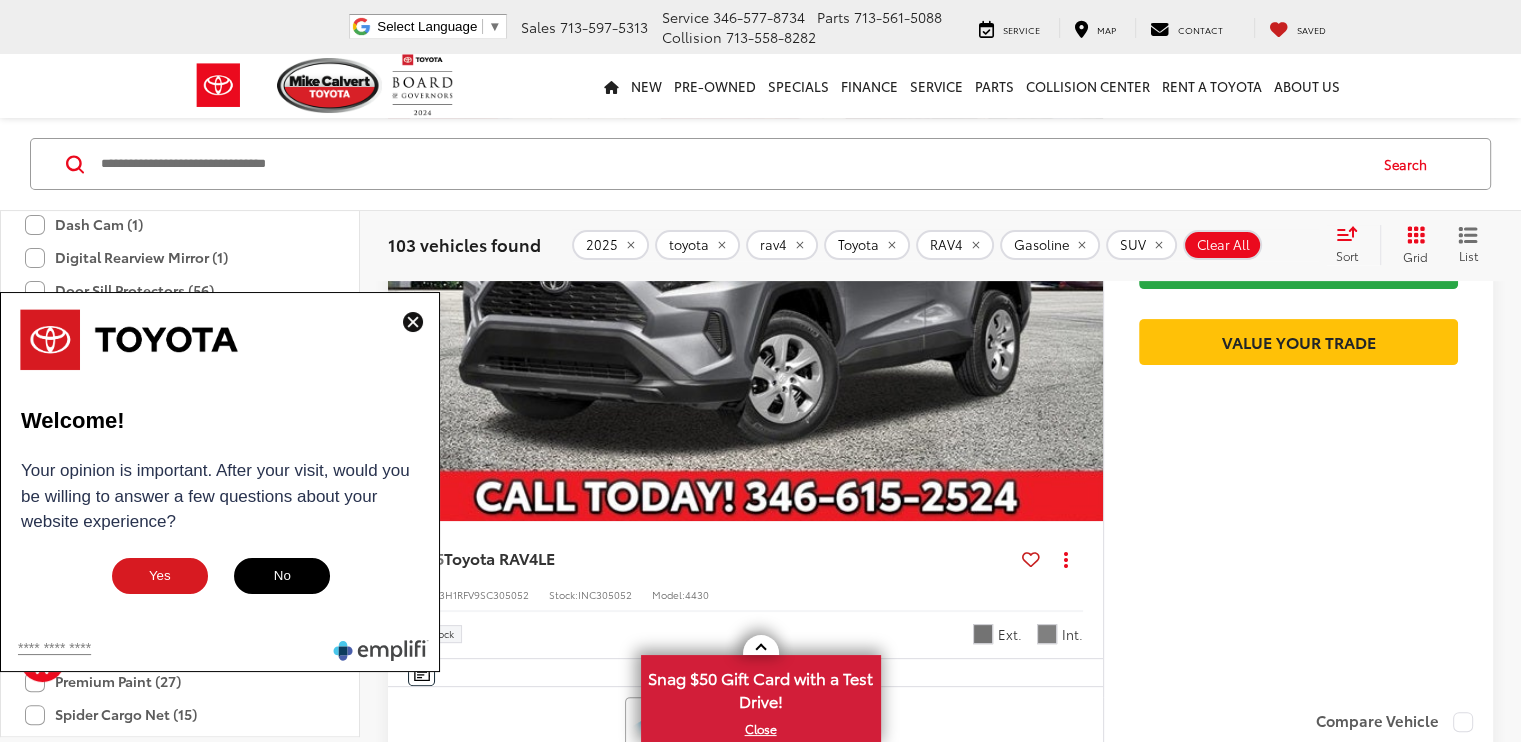 click on "No" at bounding box center (282, 576) 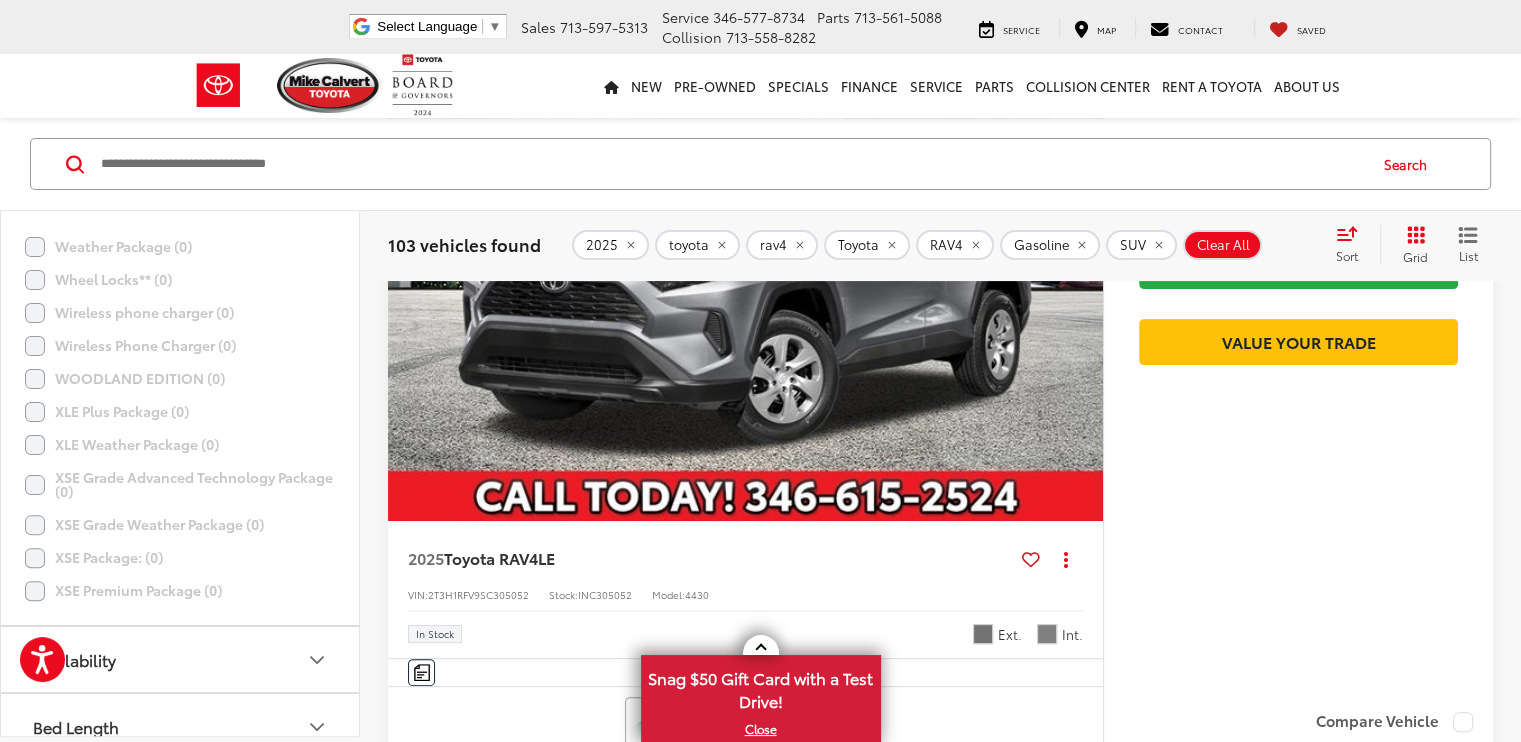 scroll, scrollTop: 12077, scrollLeft: 0, axis: vertical 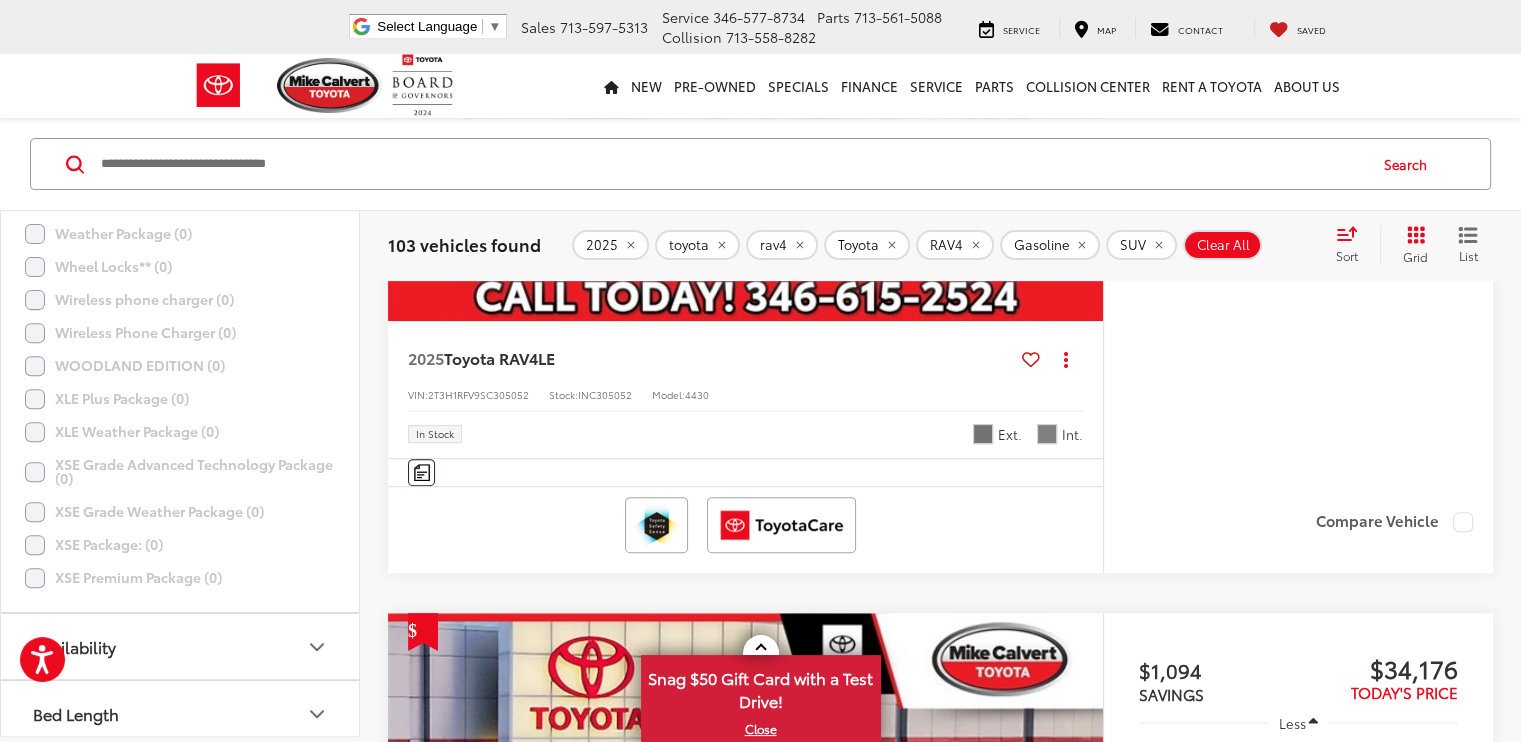 click 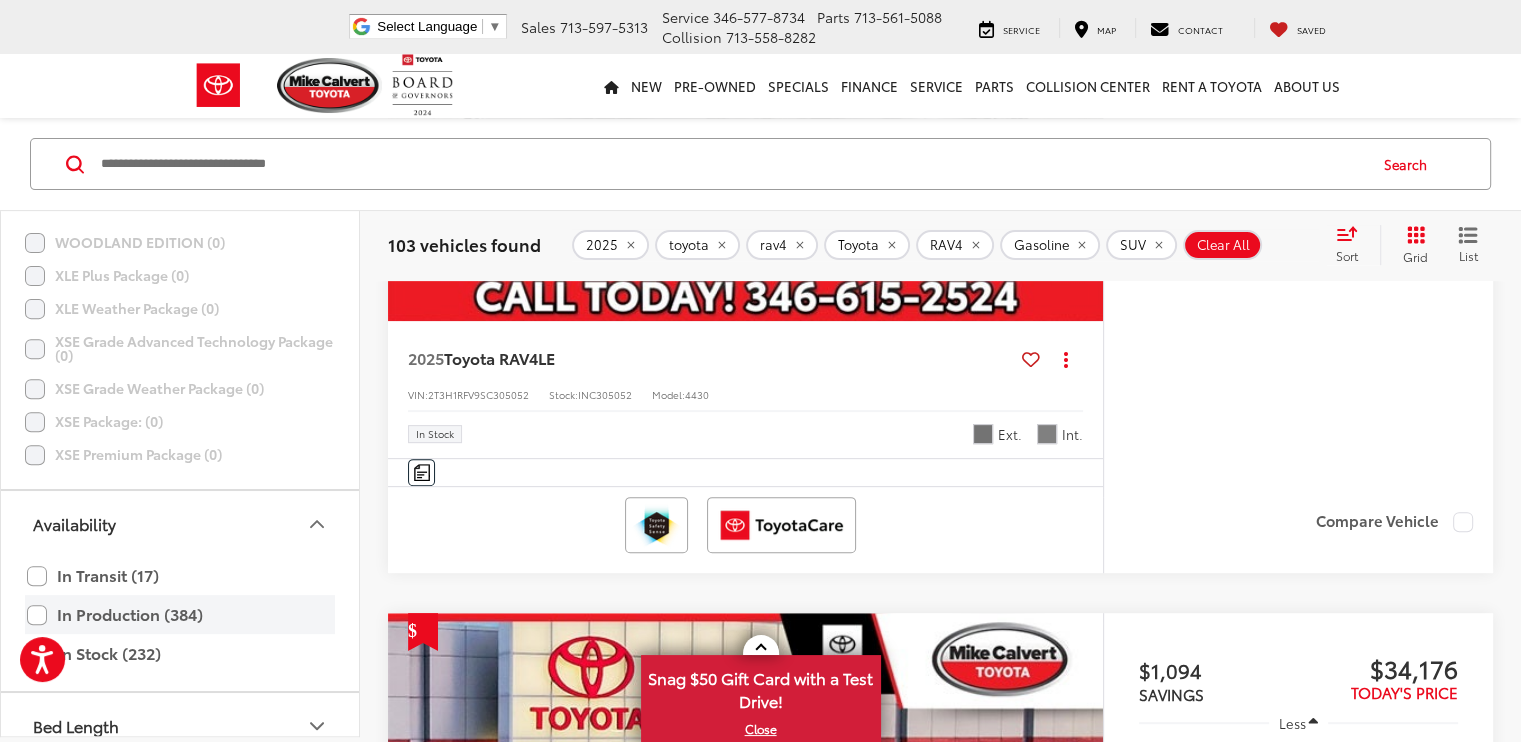 scroll, scrollTop: 12212, scrollLeft: 0, axis: vertical 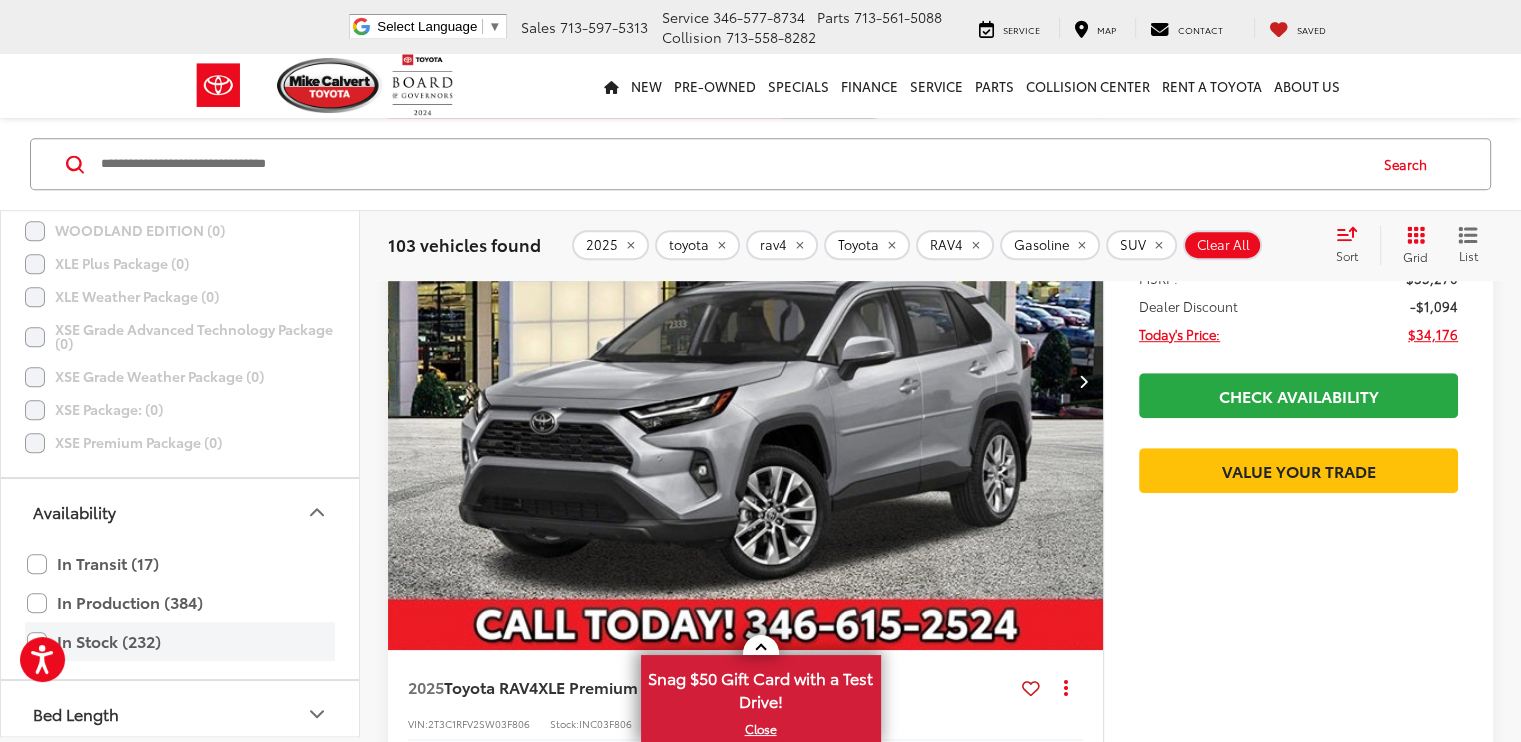 click on "In Stock (232)" at bounding box center (180, 642) 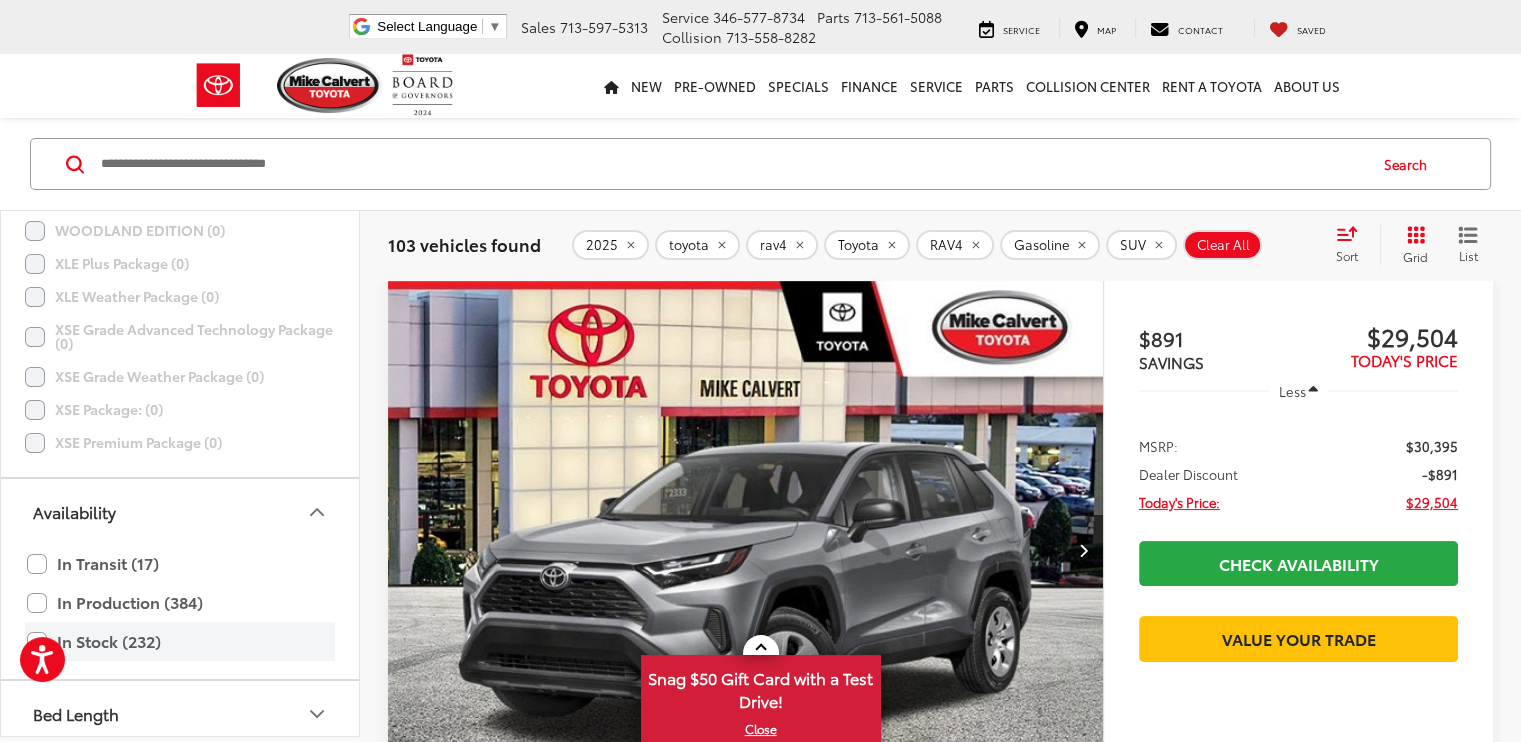 scroll, scrollTop: 134, scrollLeft: 0, axis: vertical 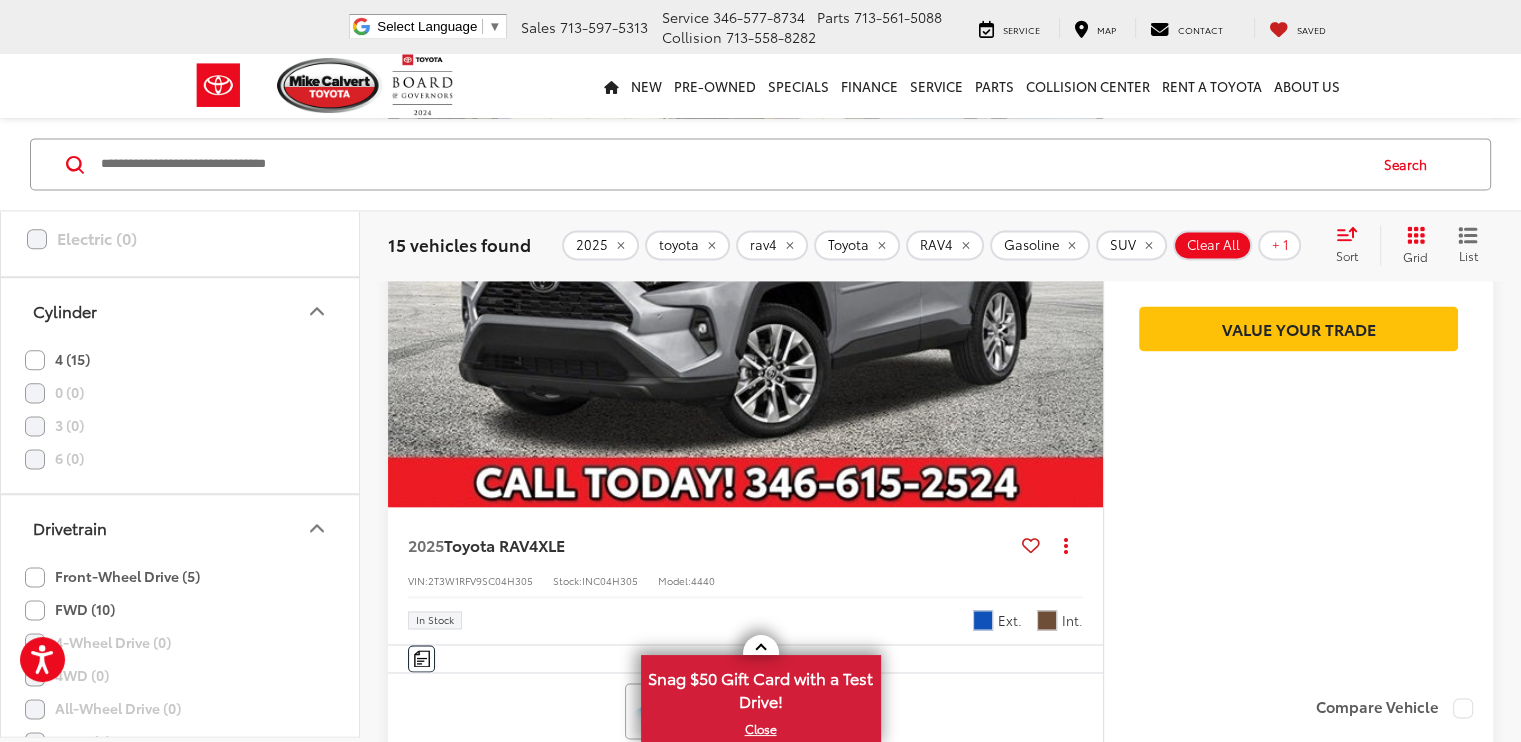click on "6 (0)" 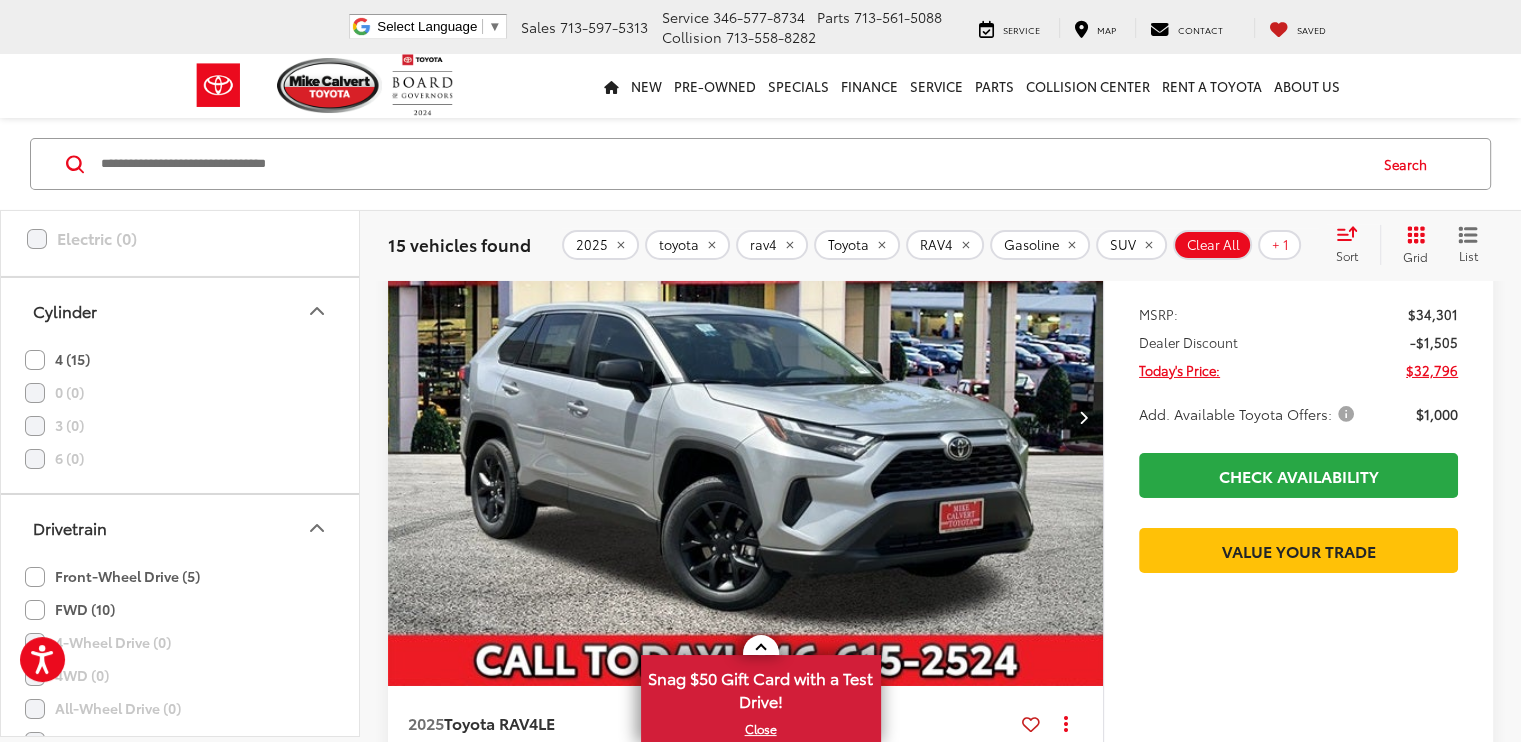 scroll, scrollTop: 6934, scrollLeft: 0, axis: vertical 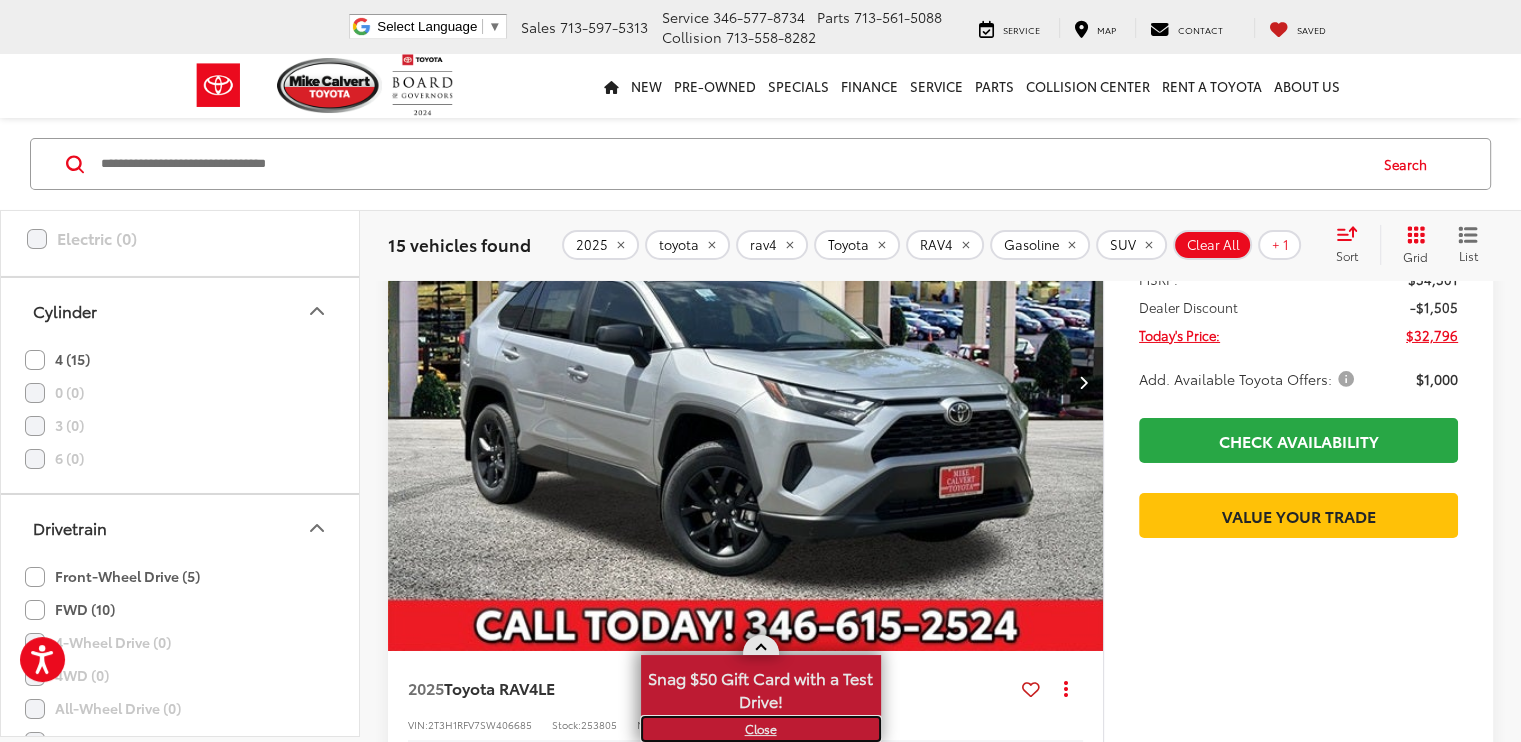 click on "X" at bounding box center [761, 729] 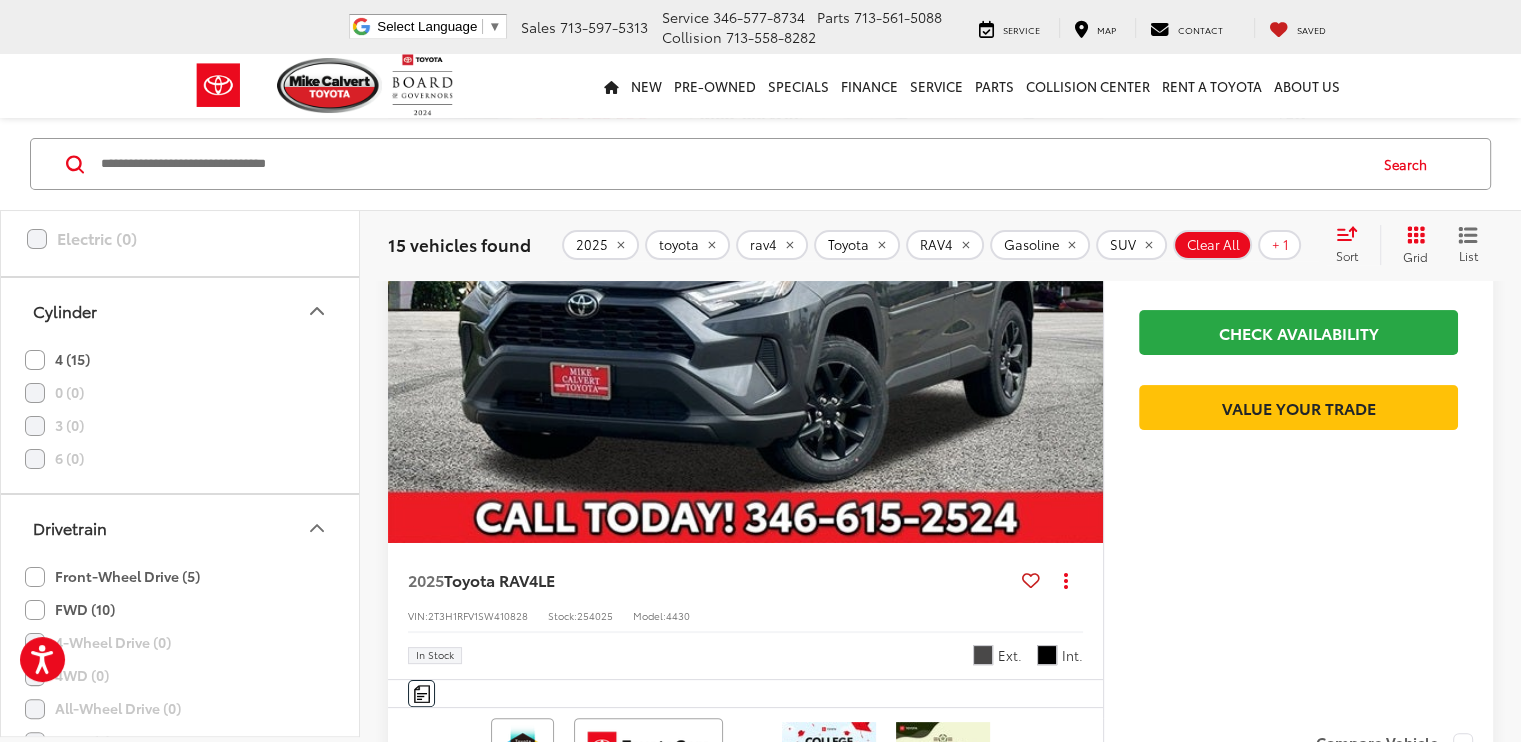 scroll, scrollTop: 7834, scrollLeft: 0, axis: vertical 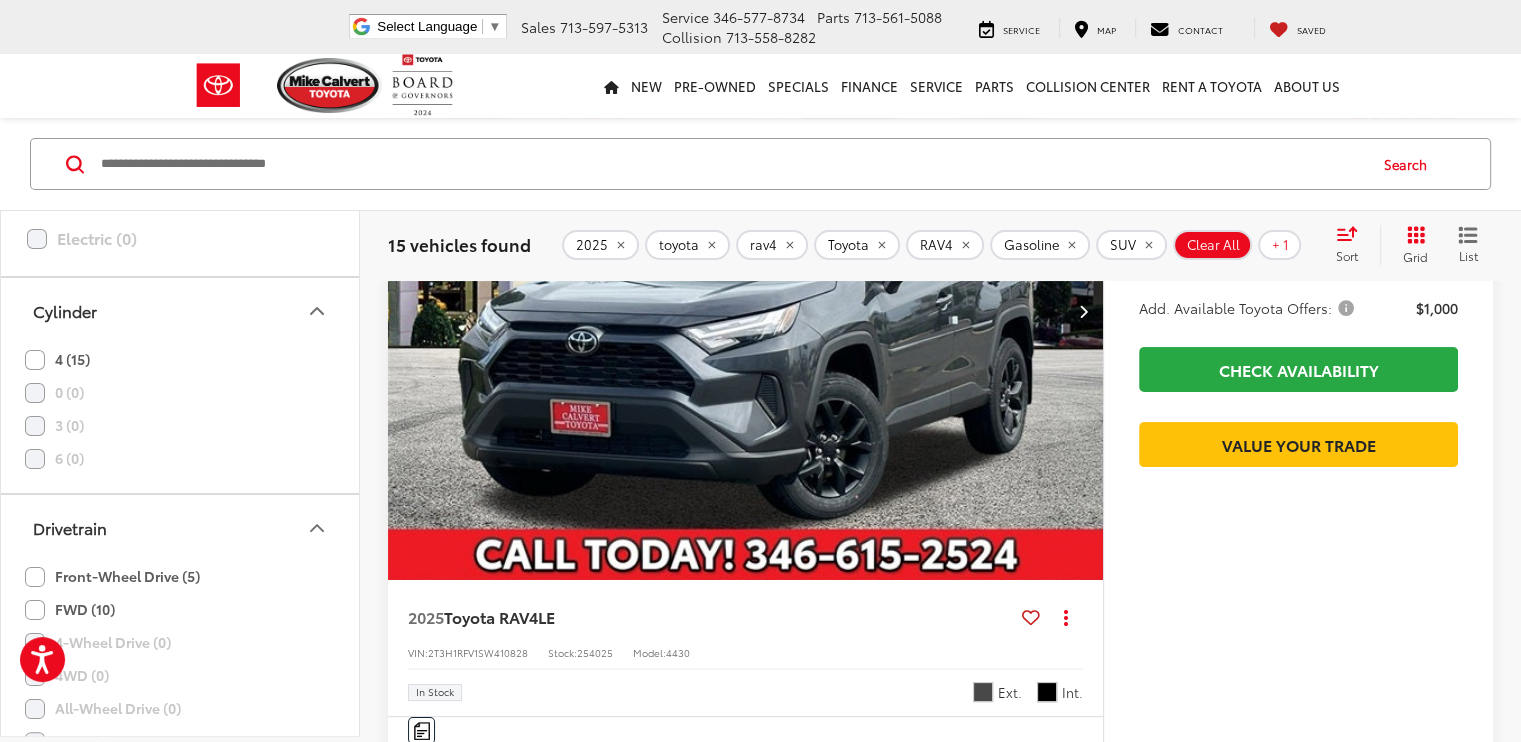 click on "Next" at bounding box center [1273, 2587] 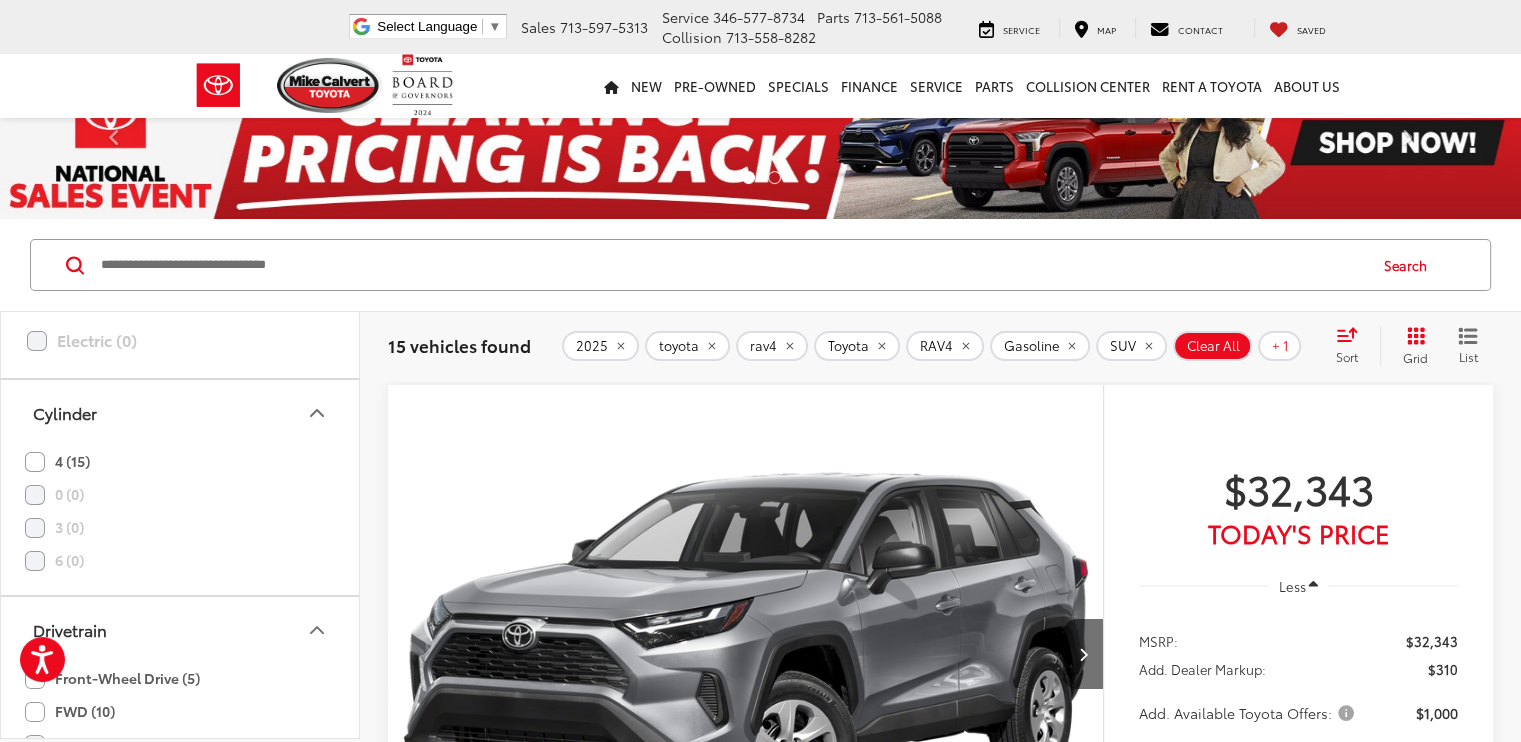 scroll, scrollTop: 0, scrollLeft: 0, axis: both 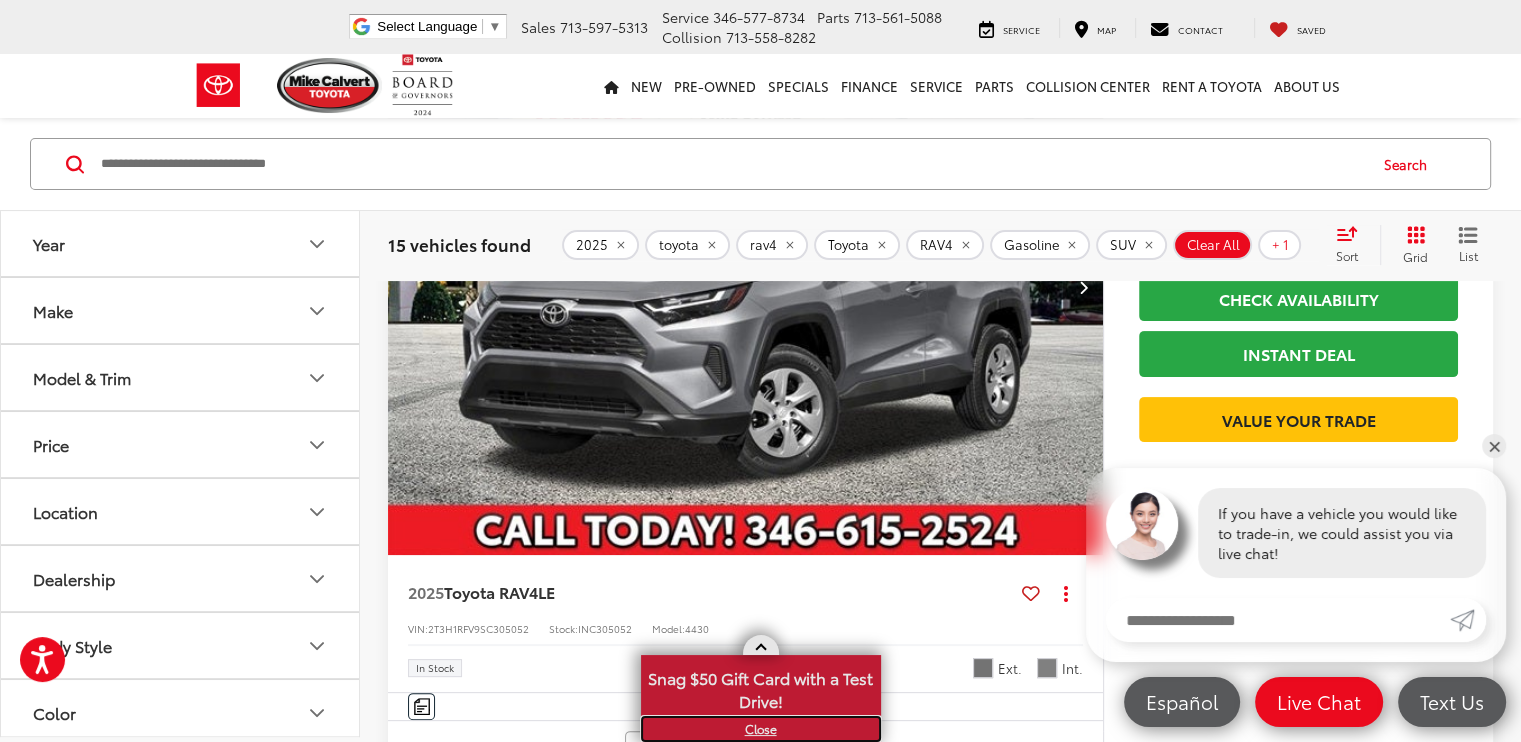 click on "X" at bounding box center (761, 729) 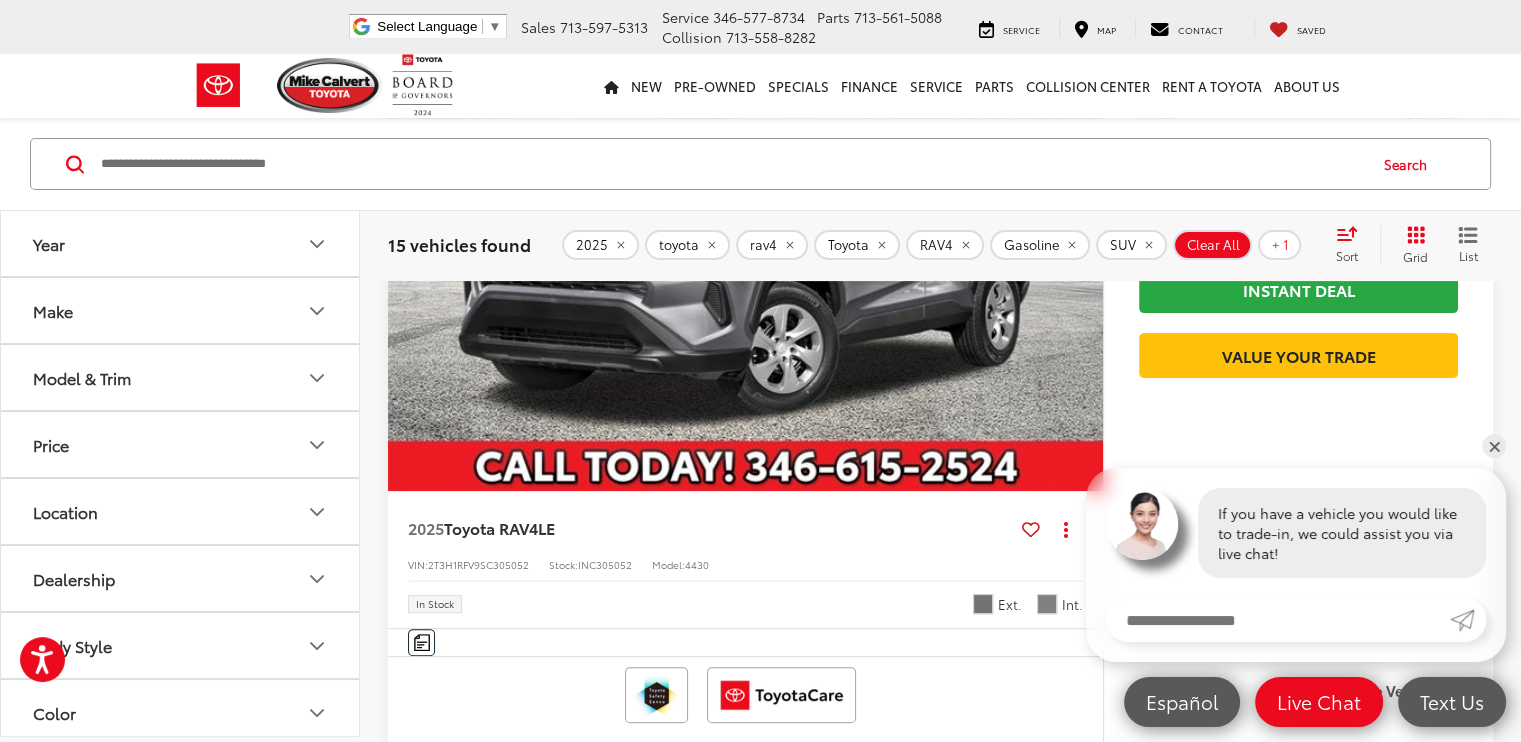 scroll, scrollTop: 500, scrollLeft: 0, axis: vertical 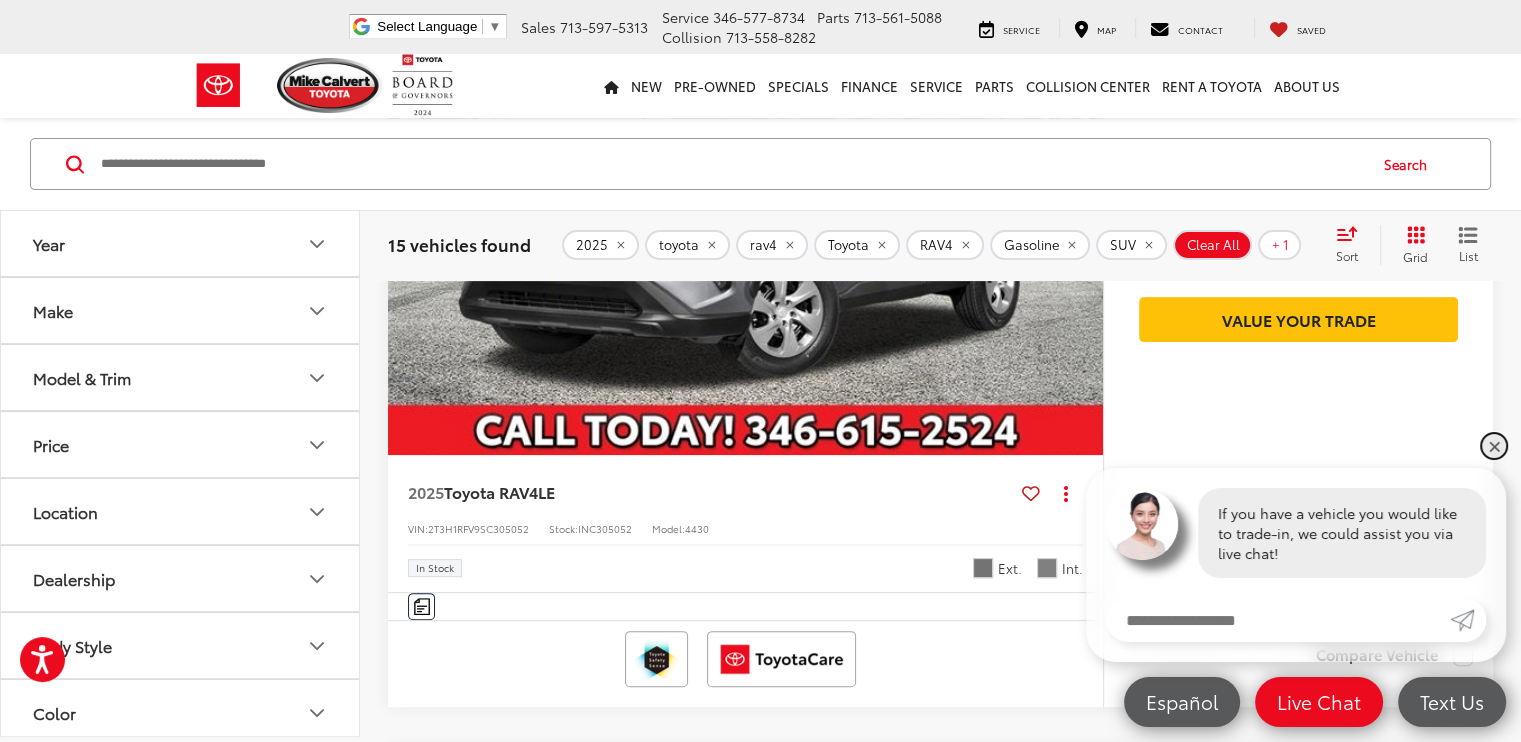click on "✕" at bounding box center [1494, 446] 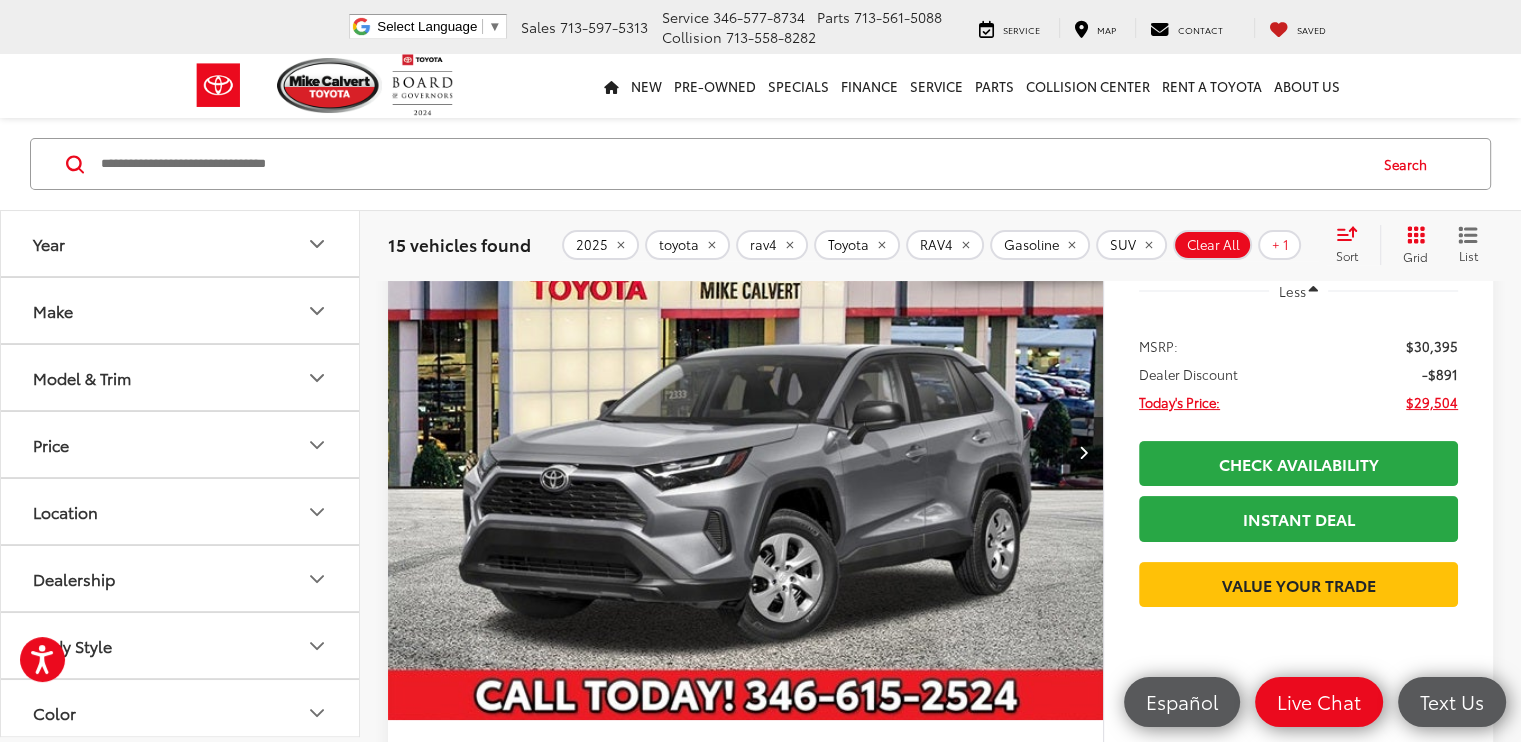 scroll, scrollTop: 200, scrollLeft: 0, axis: vertical 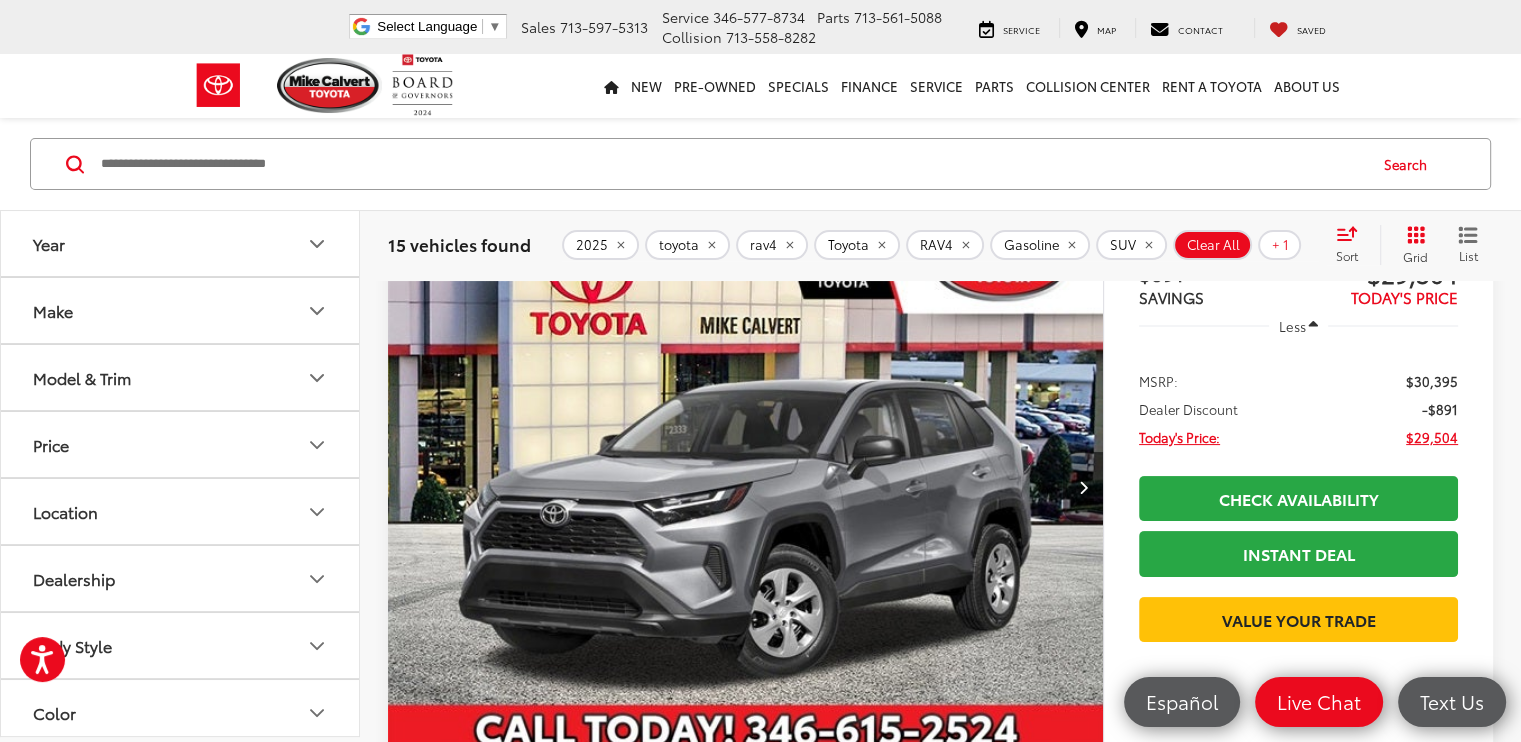 click at bounding box center [1082, 487] 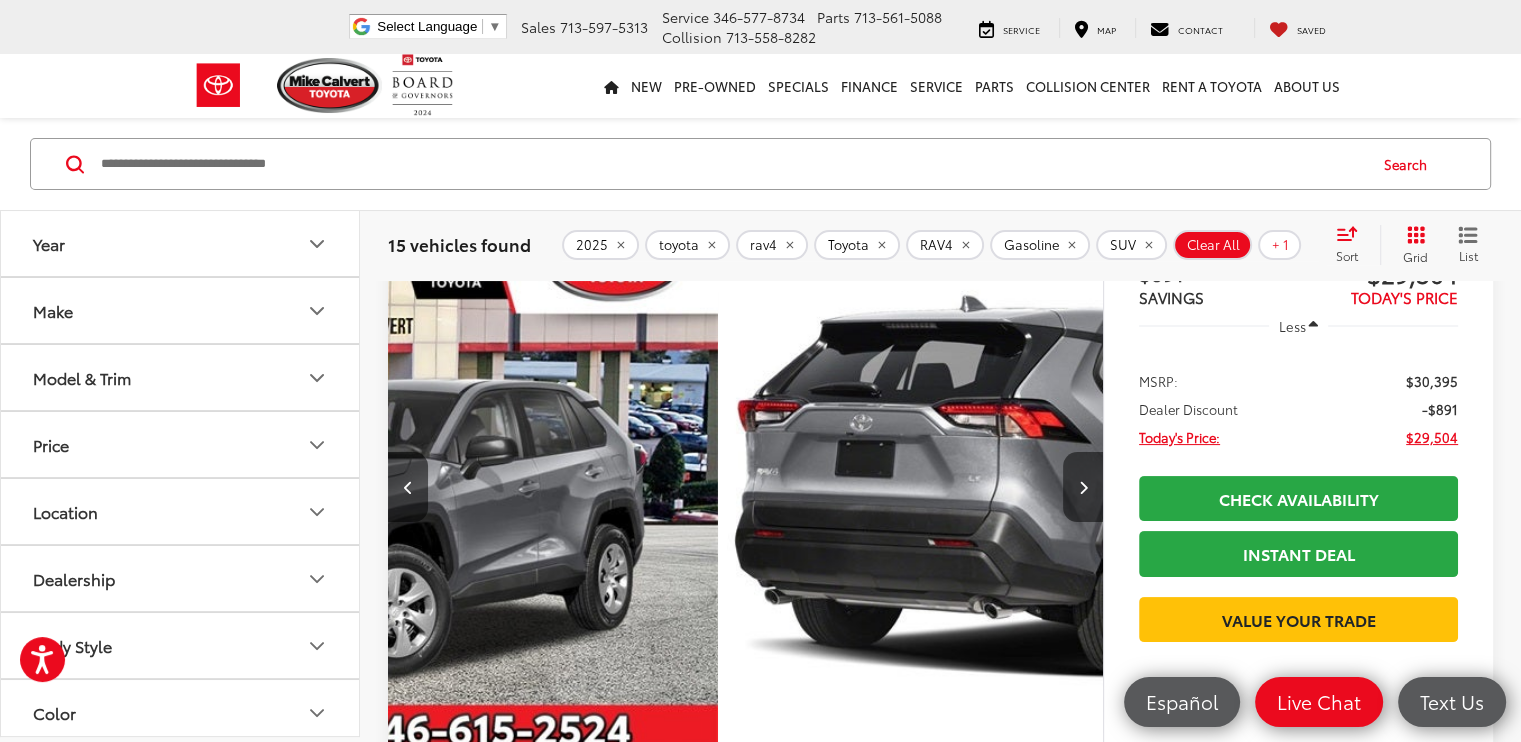 scroll, scrollTop: 0, scrollLeft: 388, axis: horizontal 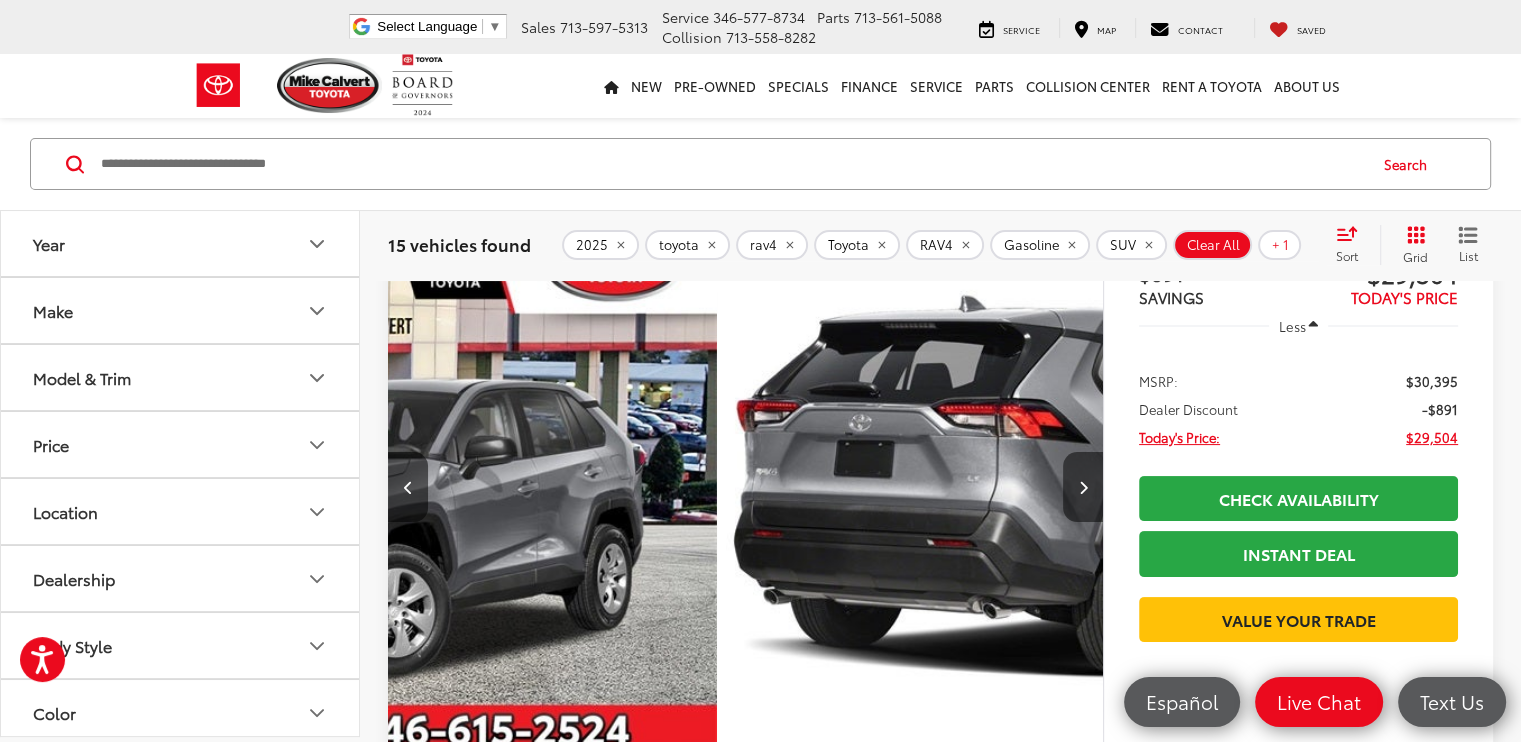 click at bounding box center [1082, 487] 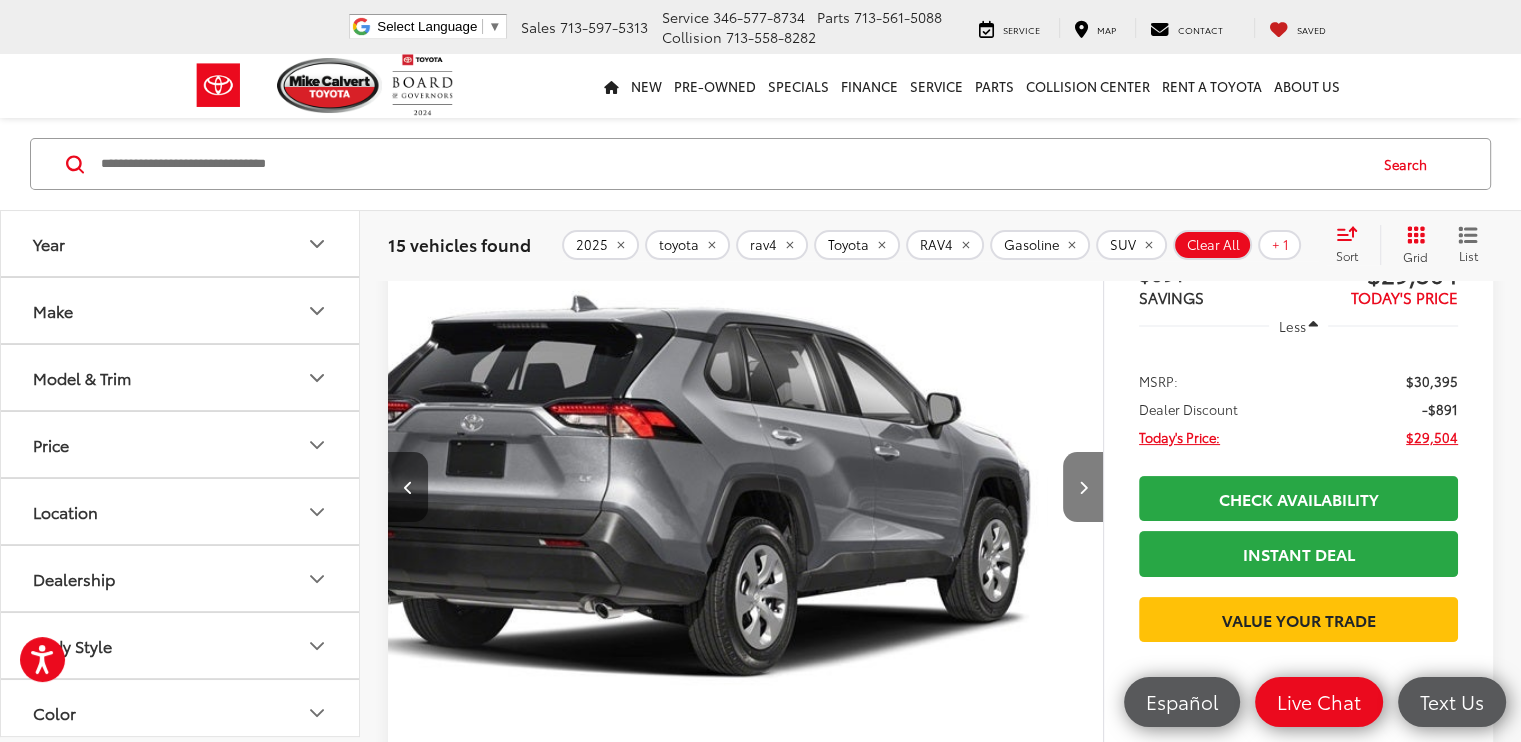 scroll, scrollTop: 0, scrollLeft: 778, axis: horizontal 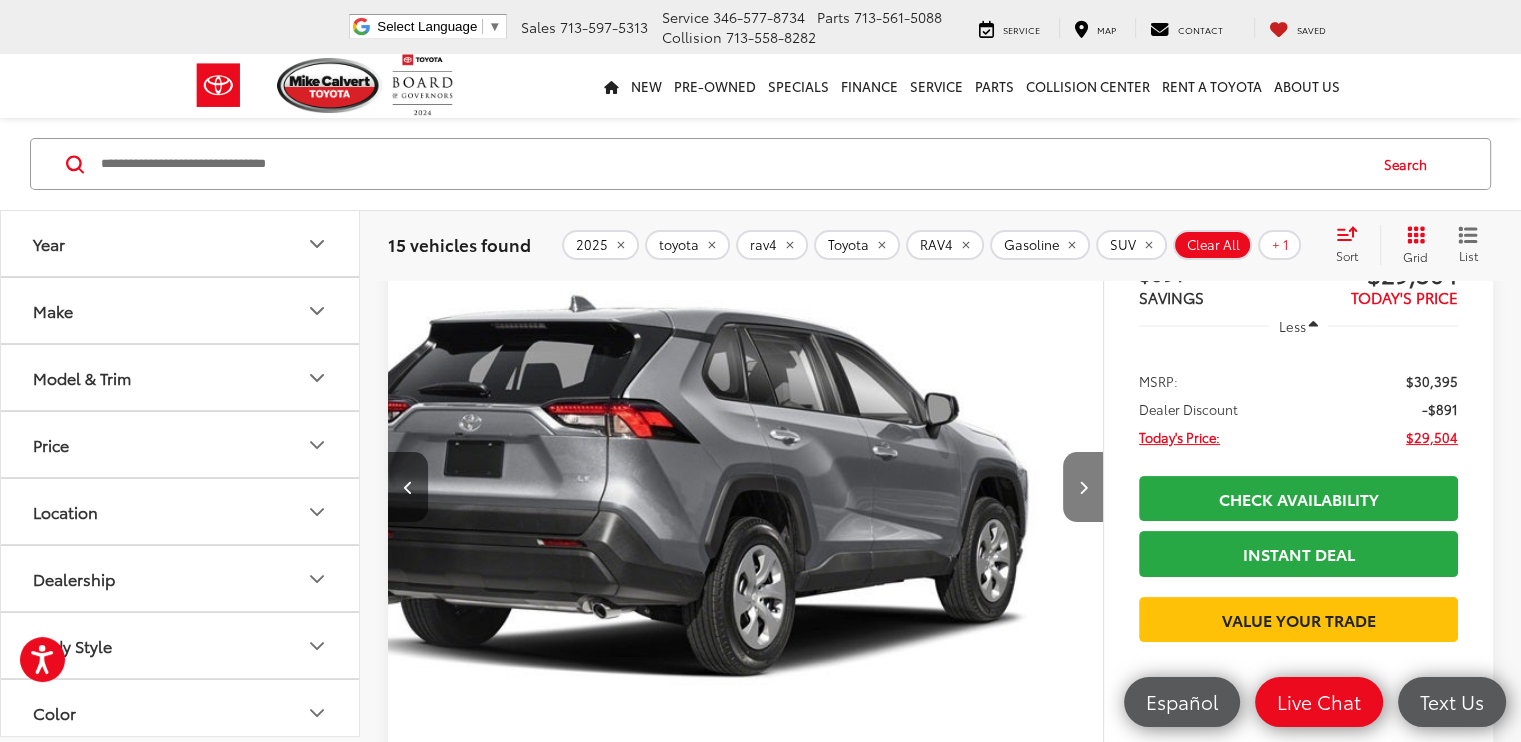 click at bounding box center (1082, 487) 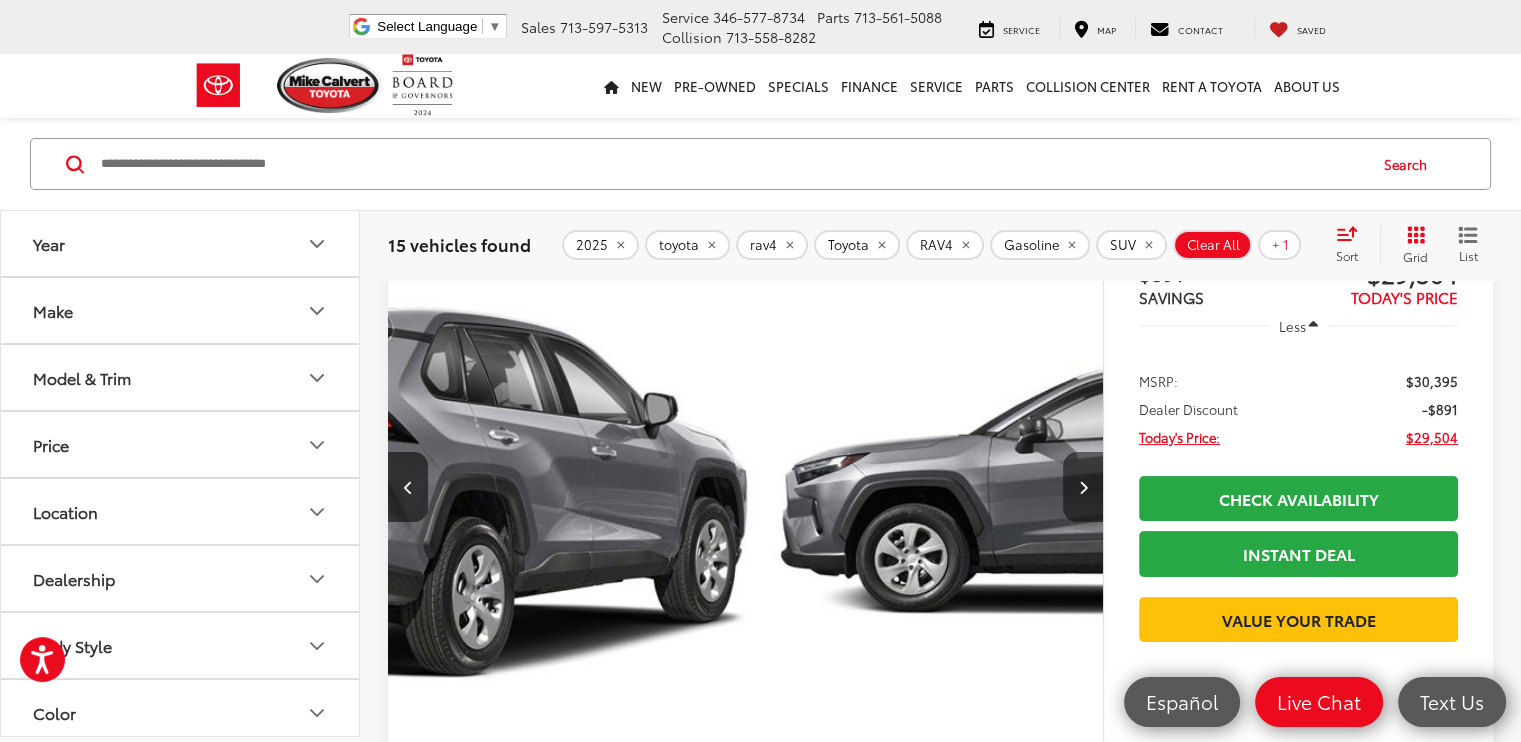scroll, scrollTop: 0, scrollLeft: 1167, axis: horizontal 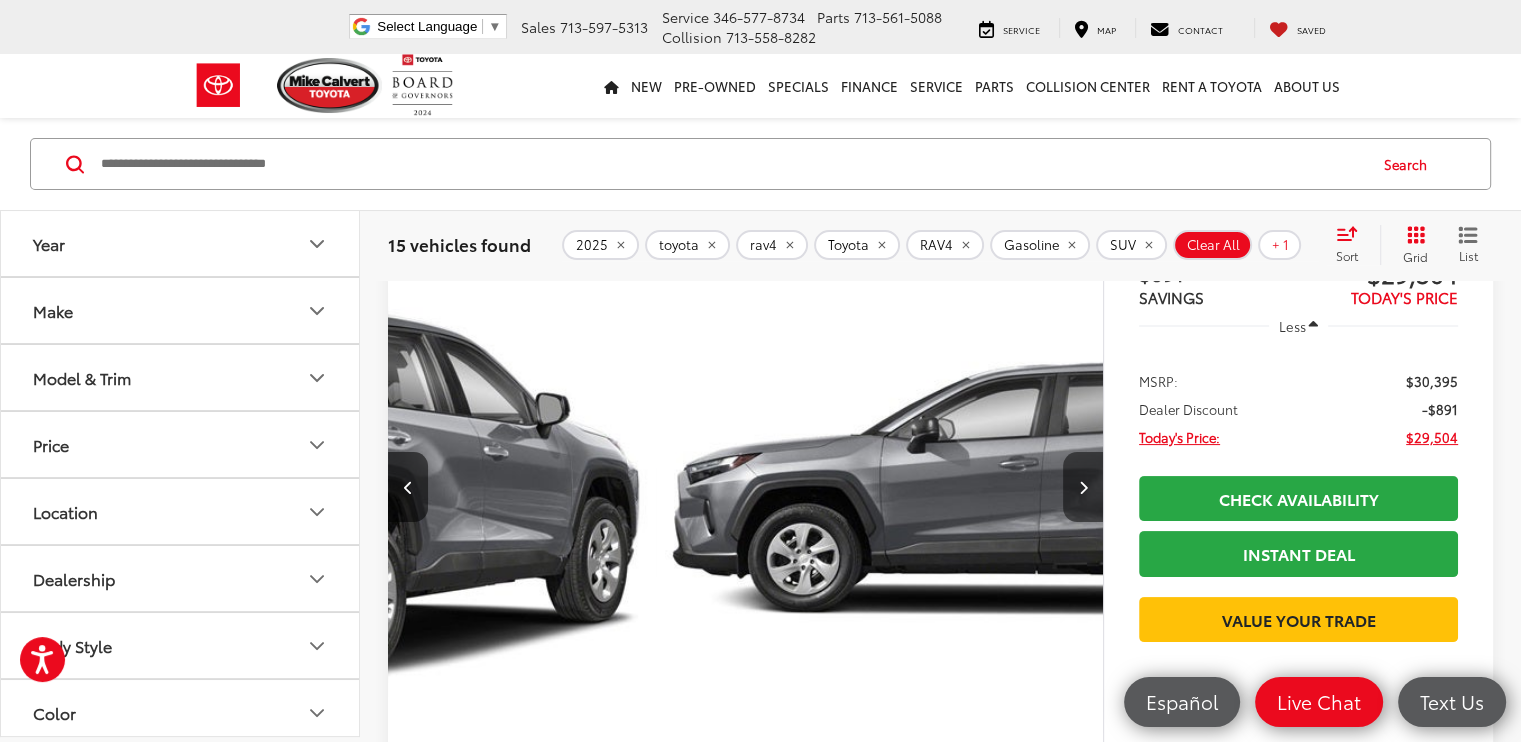 click at bounding box center (1082, 487) 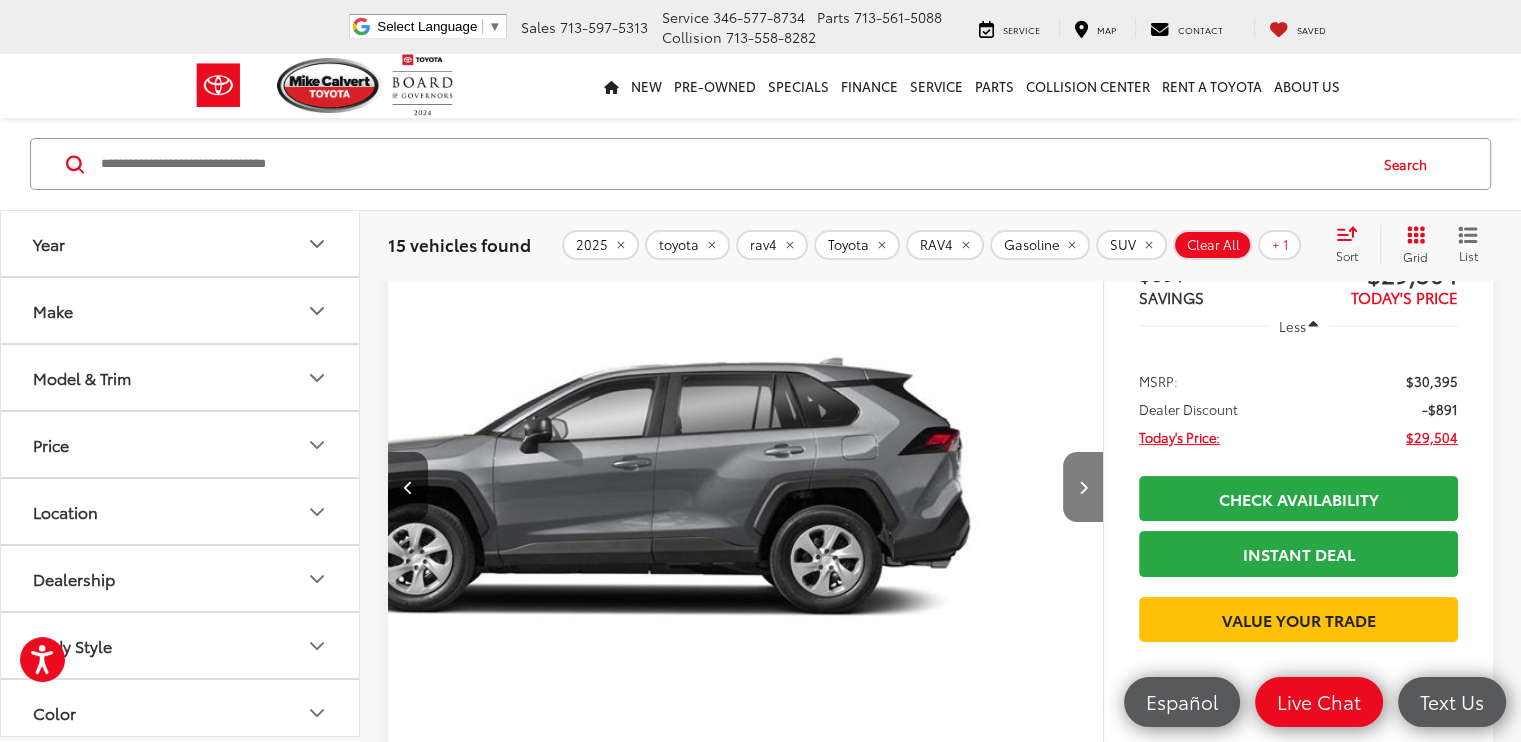 scroll, scrollTop: 0, scrollLeft: 1556, axis: horizontal 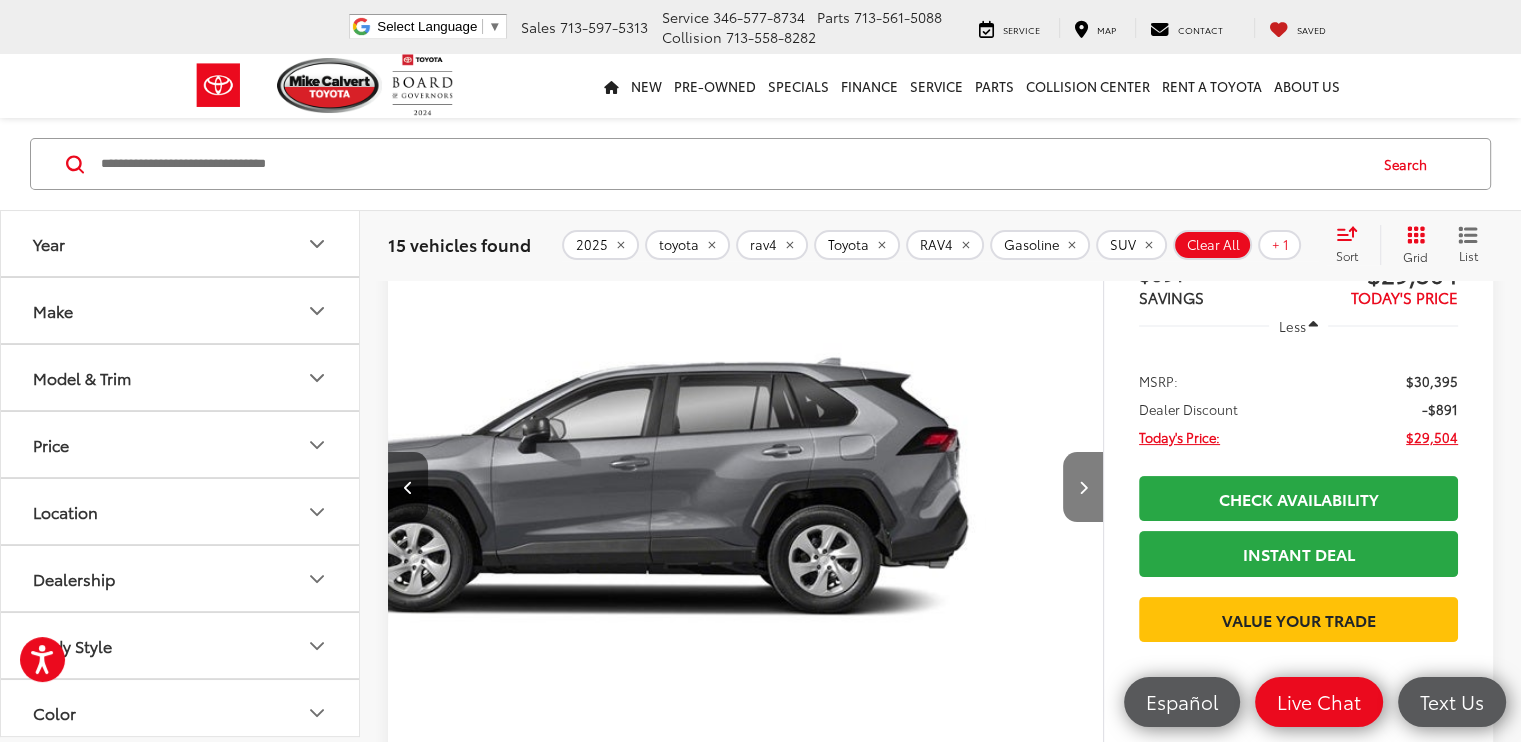 click at bounding box center [1082, 487] 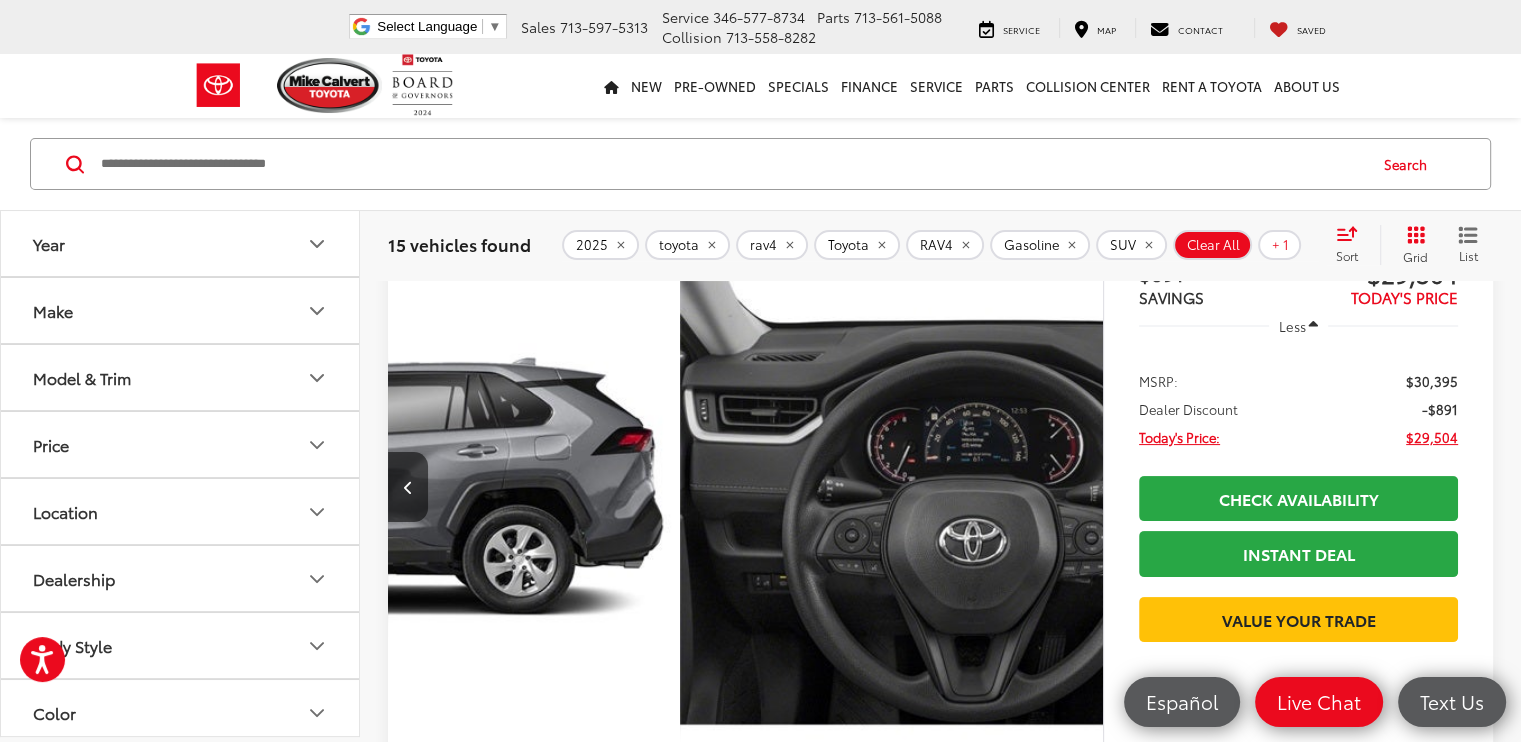 scroll, scrollTop: 0, scrollLeft: 1944, axis: horizontal 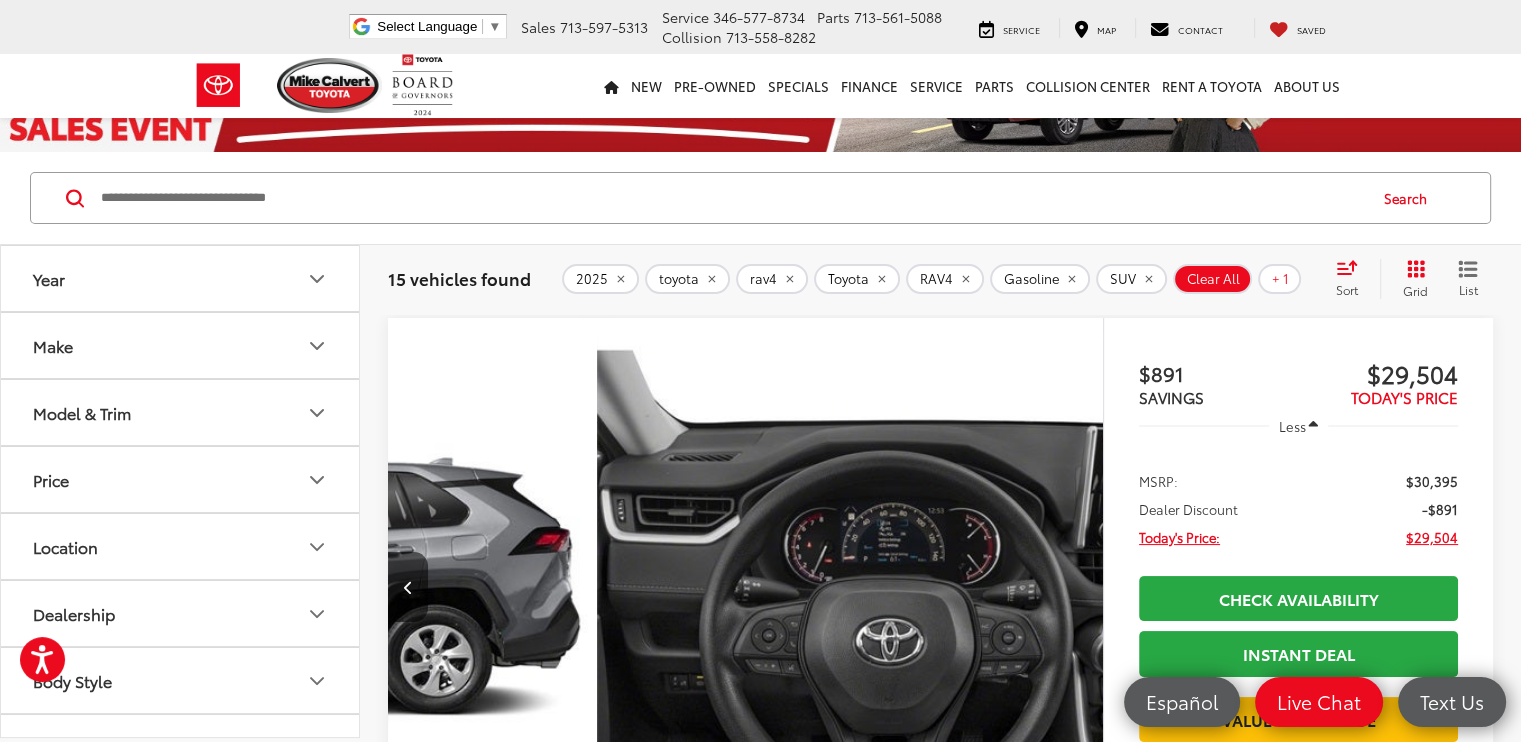 click on "View More" at bounding box center (2391, 587) 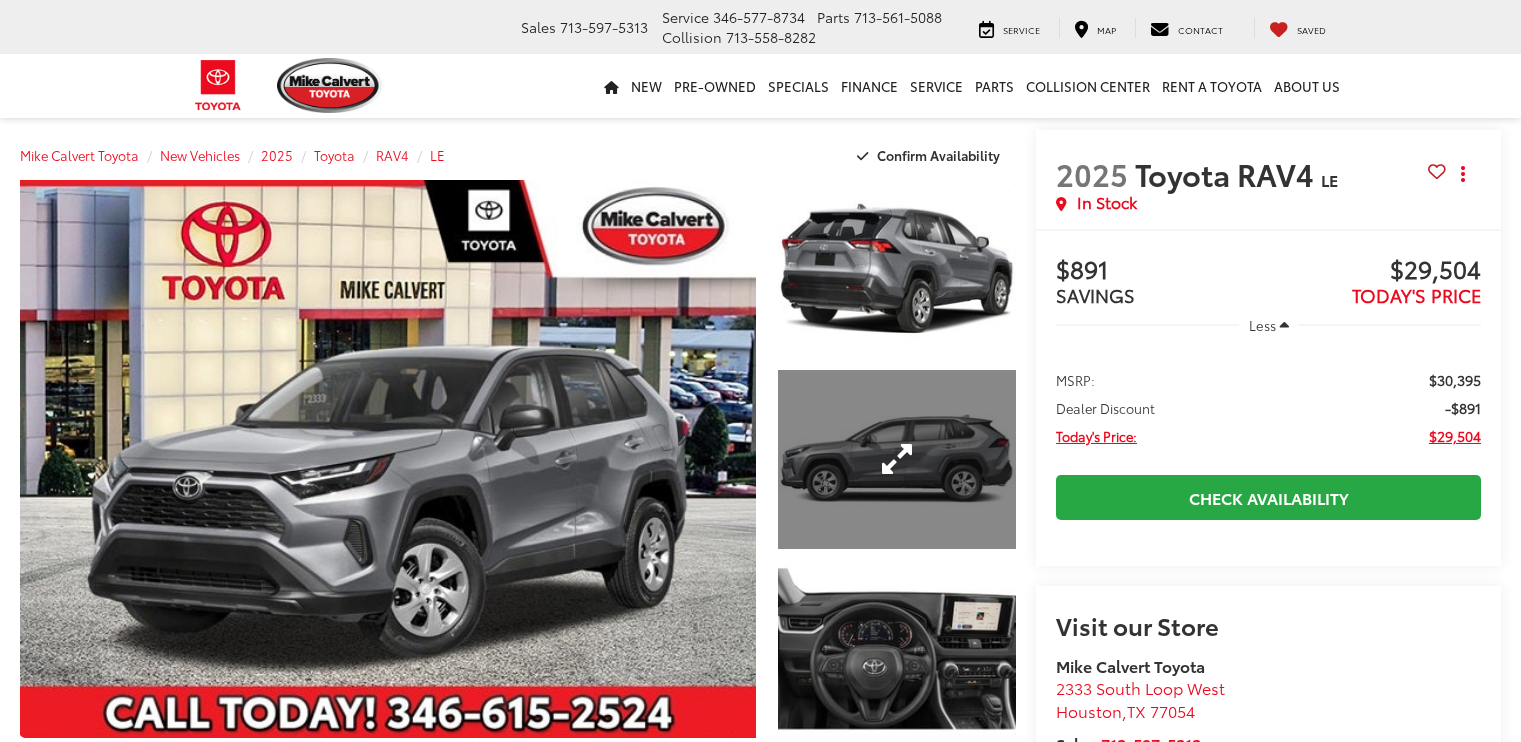 scroll, scrollTop: 0, scrollLeft: 0, axis: both 